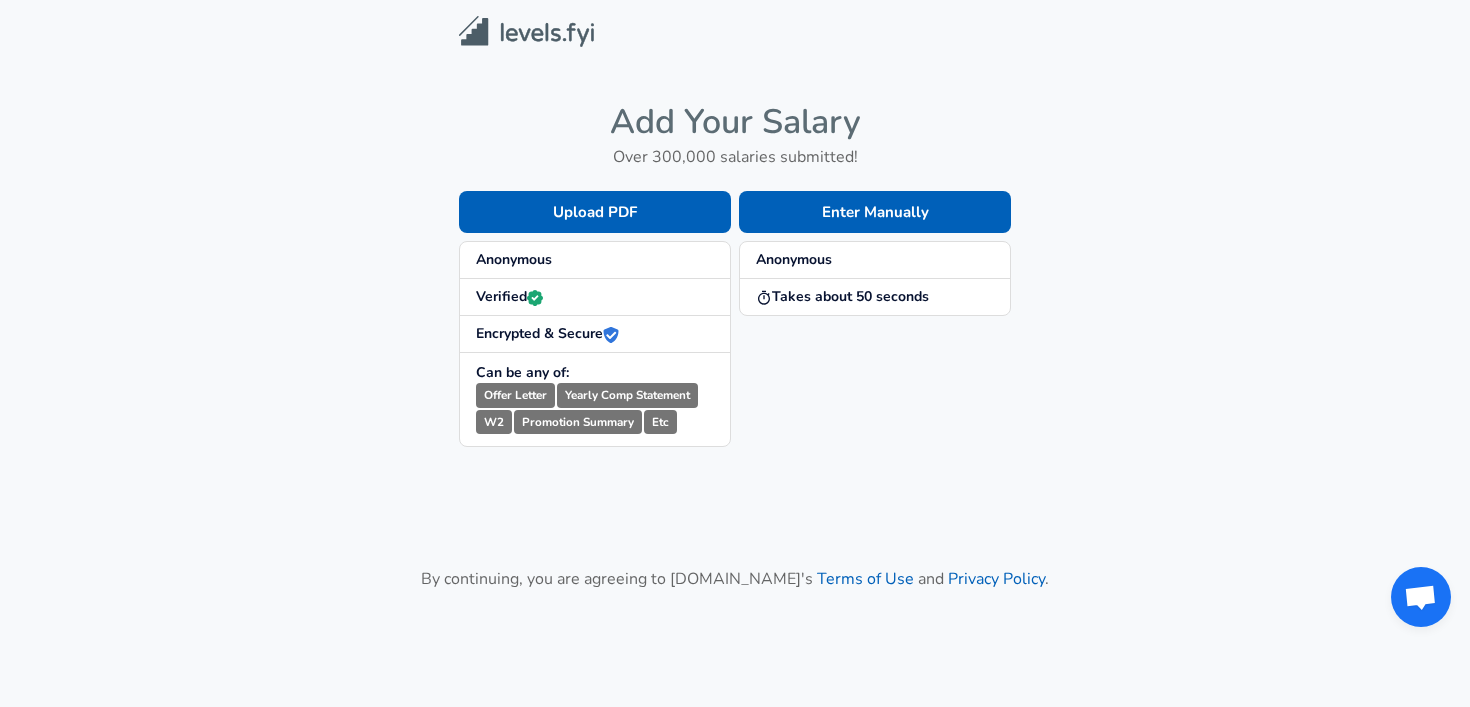 scroll, scrollTop: 0, scrollLeft: 0, axis: both 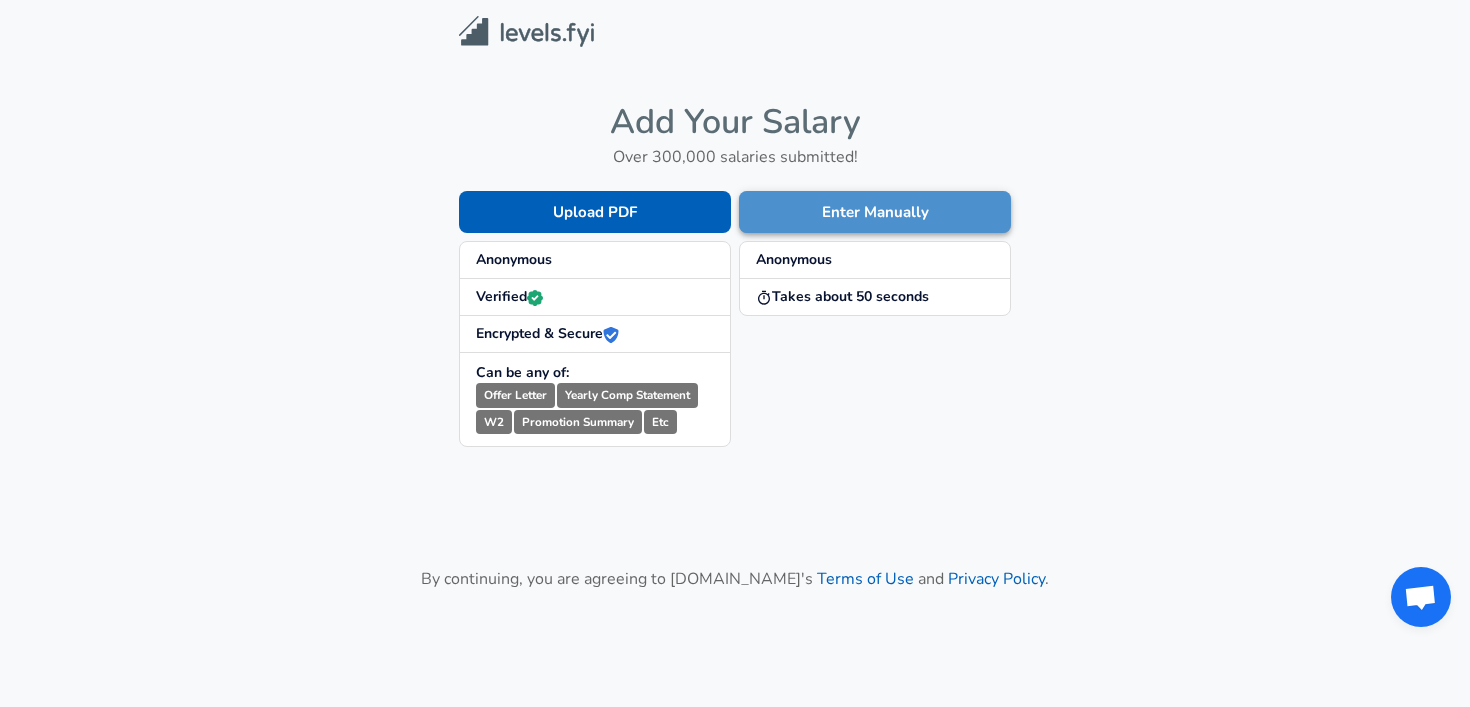 click on "Enter Manually" at bounding box center (875, 212) 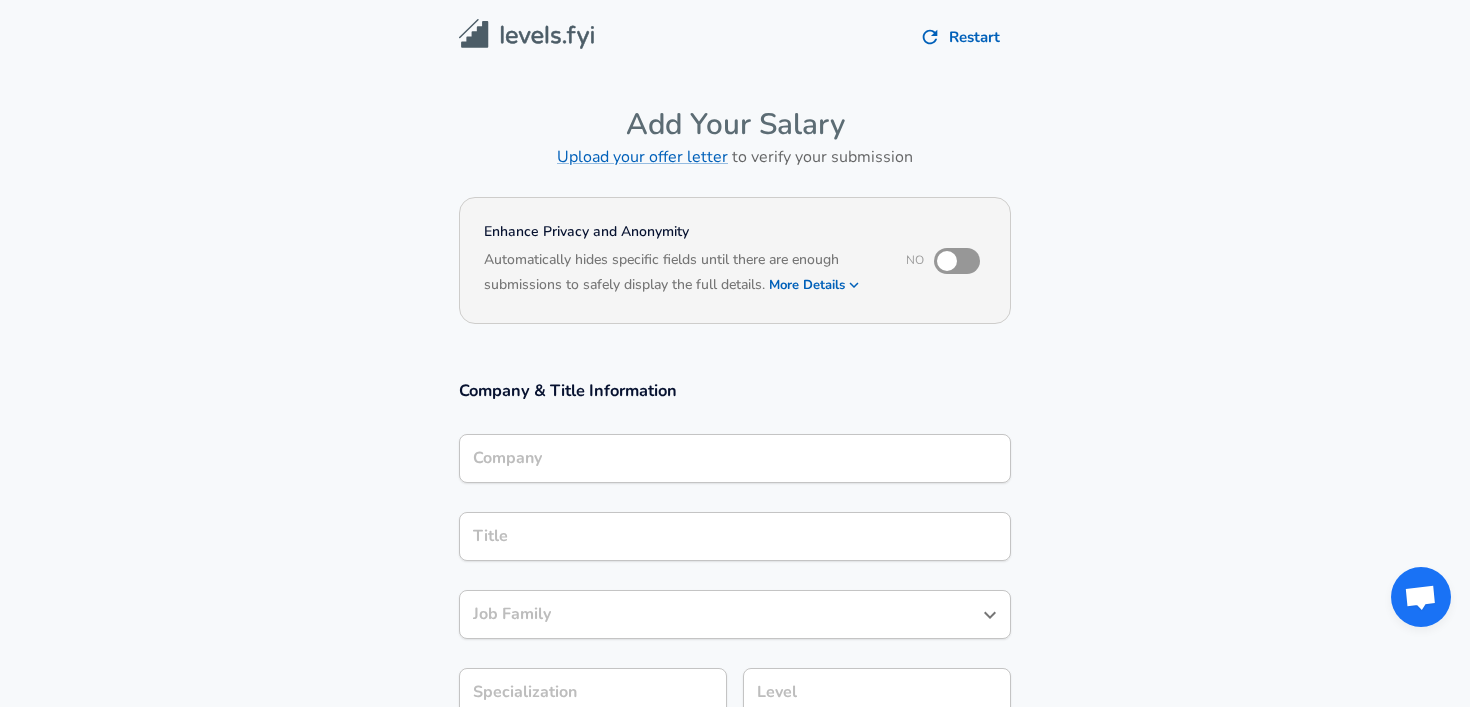 click on "Company Company" at bounding box center (735, 457) 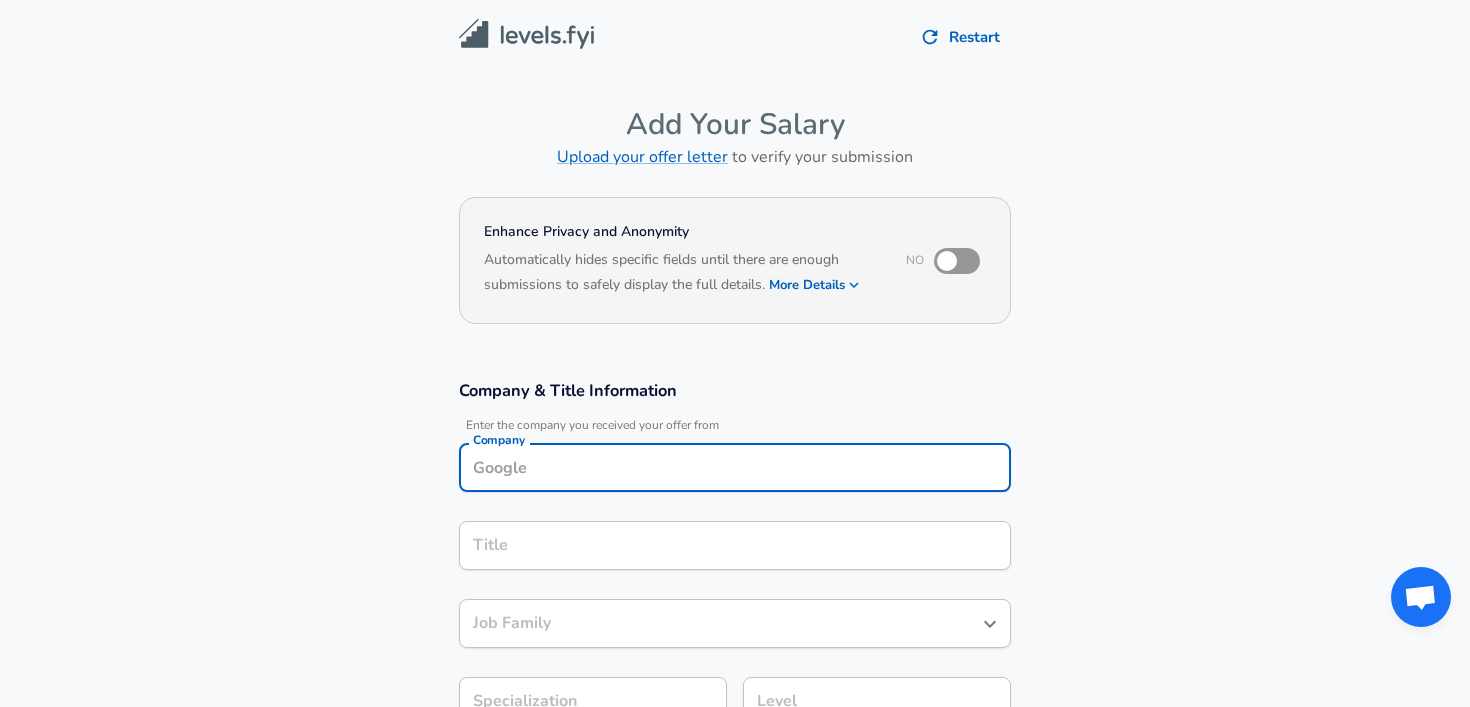 scroll, scrollTop: 20, scrollLeft: 0, axis: vertical 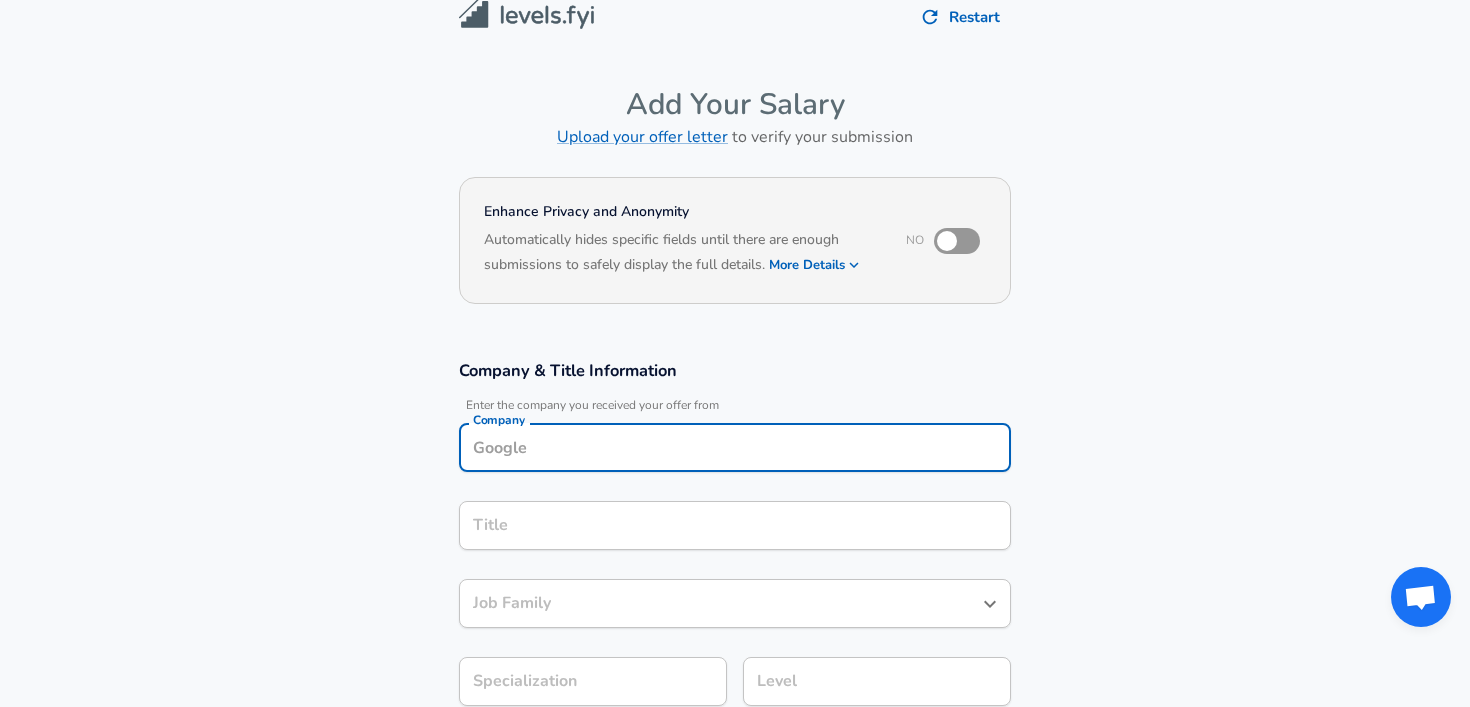 click on "Company Company" at bounding box center (735, 450) 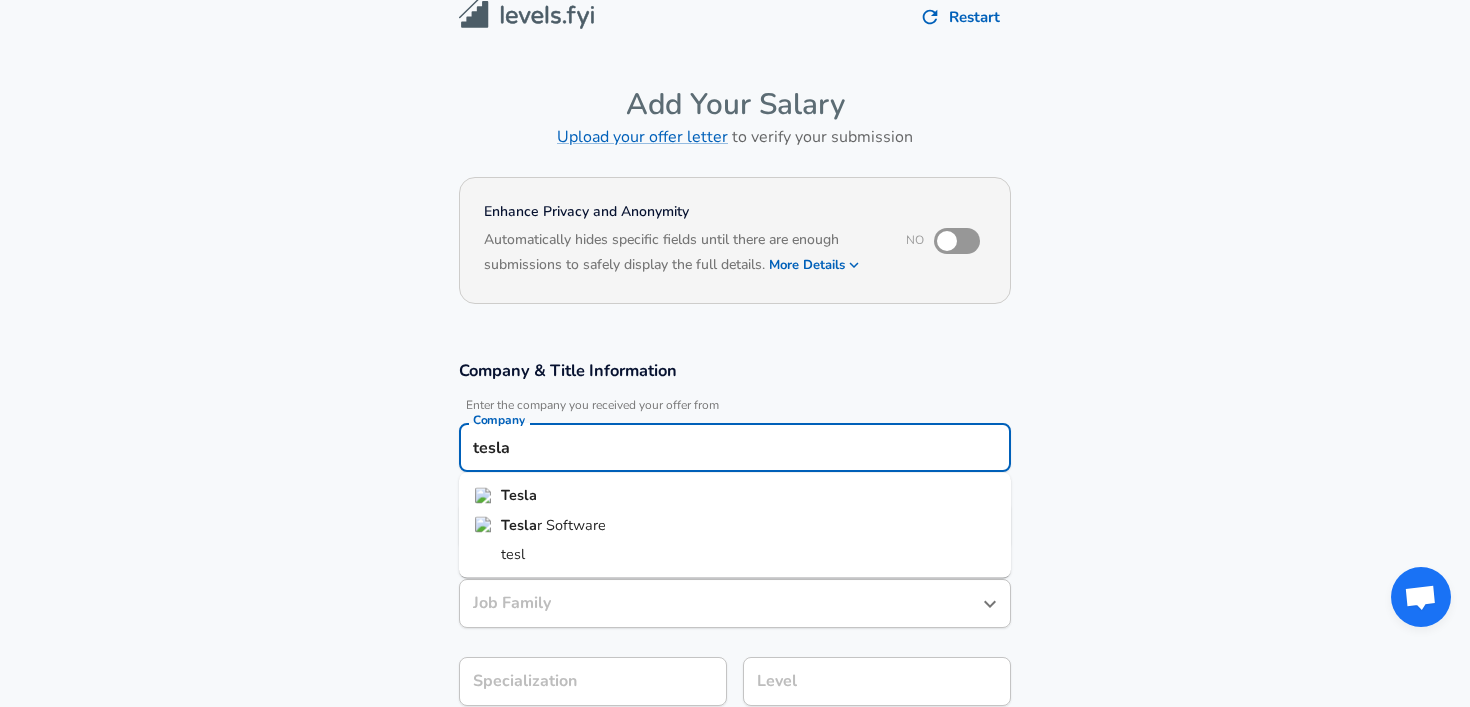 type on "tesla" 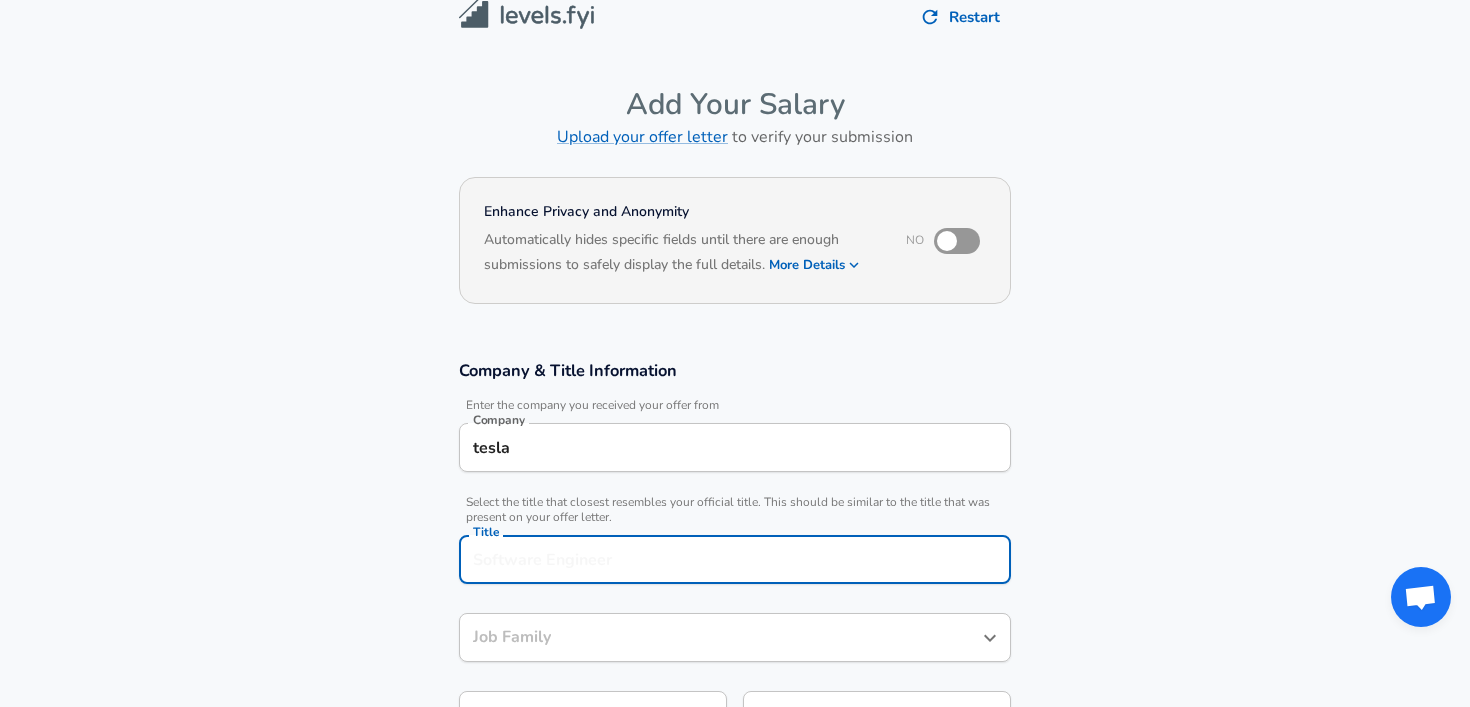 scroll, scrollTop: 60, scrollLeft: 0, axis: vertical 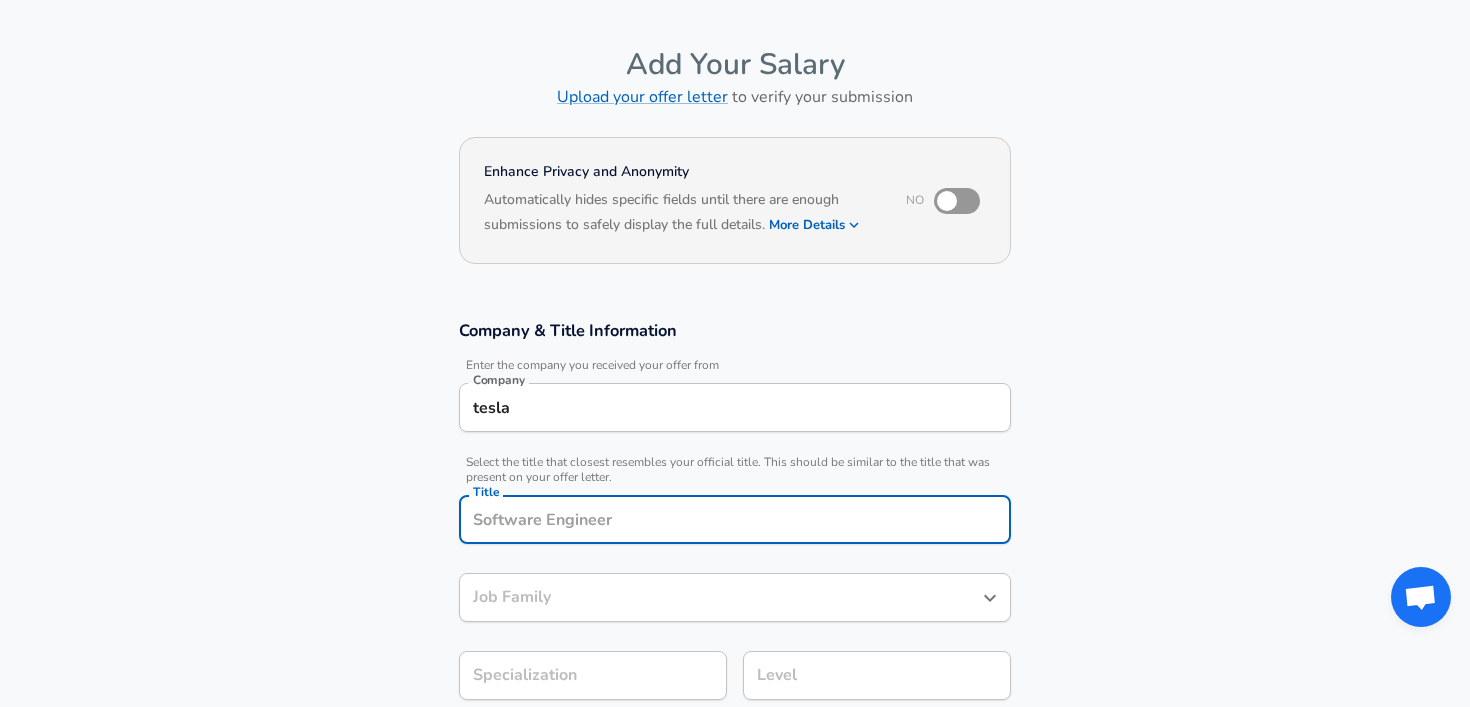 type on "s" 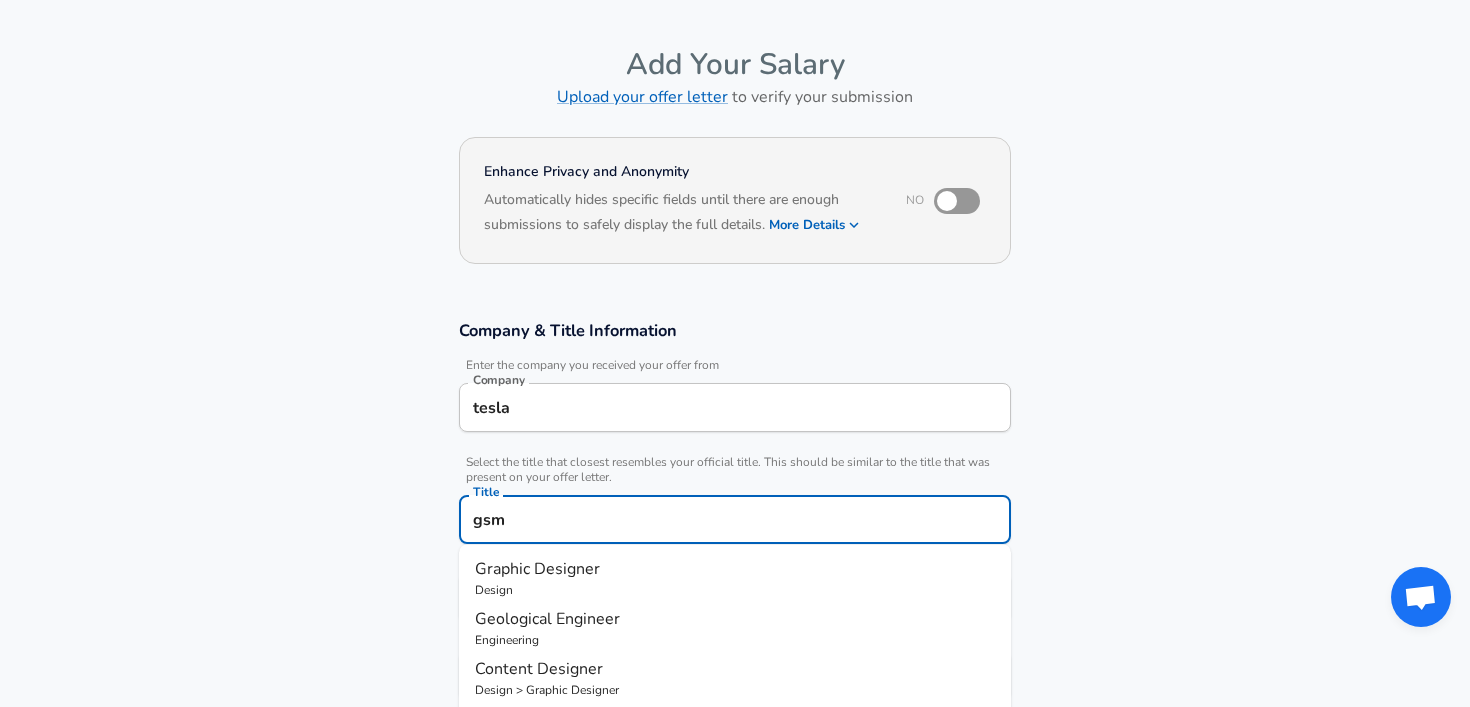 type on "gsm" 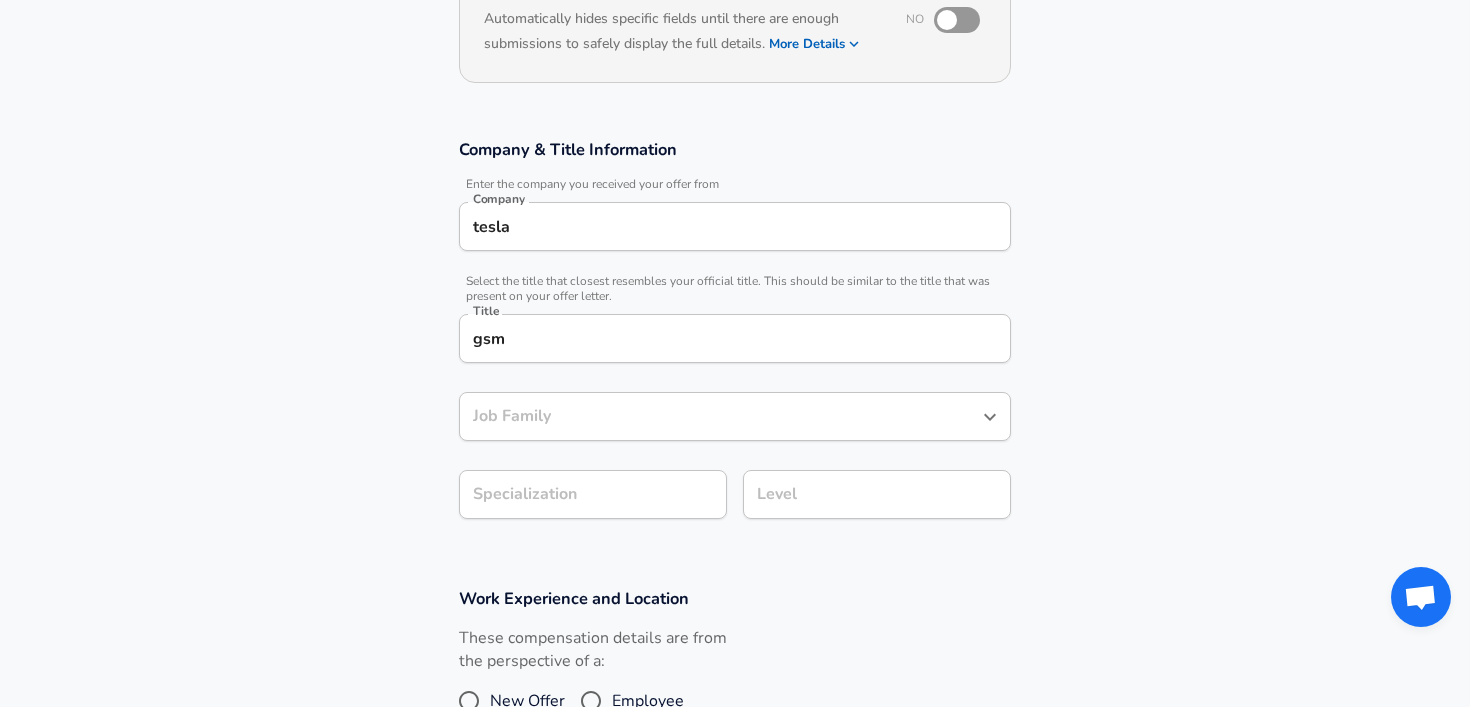 scroll, scrollTop: 301, scrollLeft: 0, axis: vertical 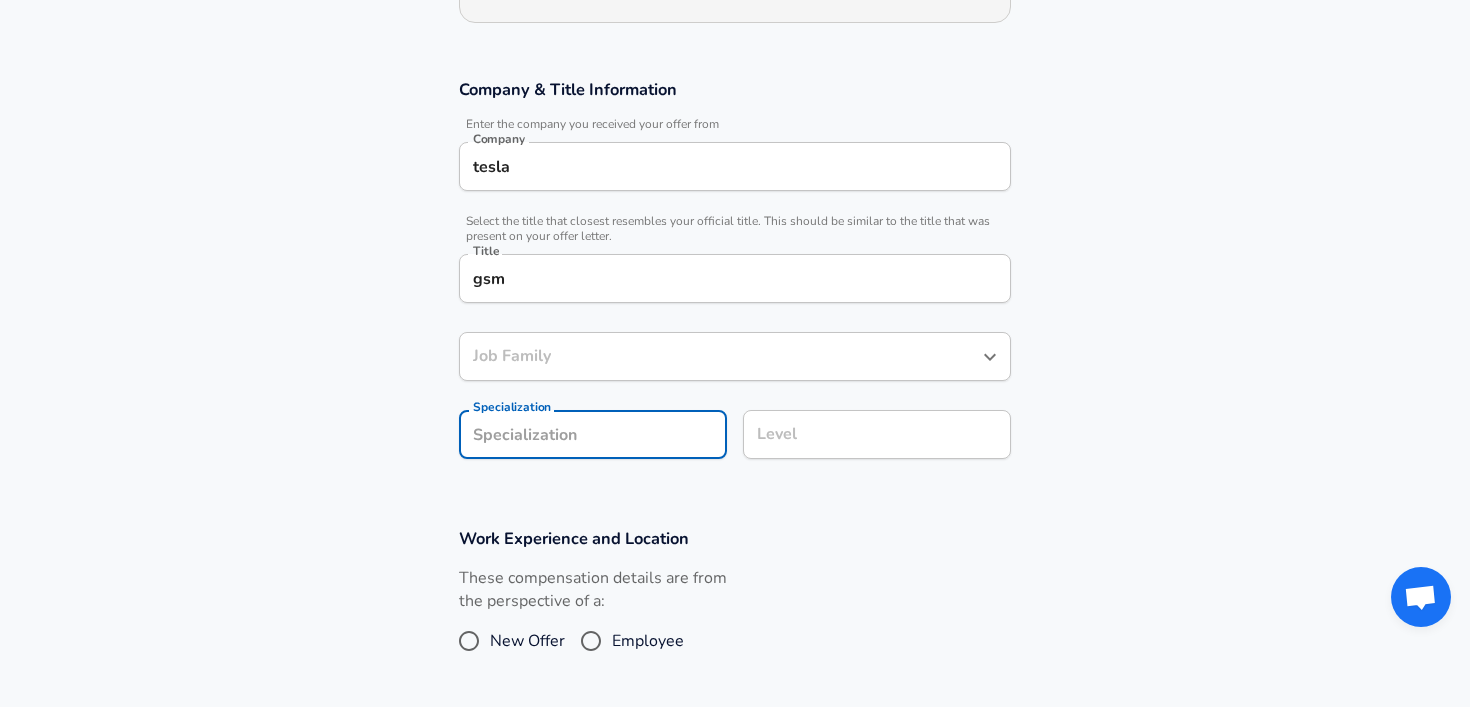click on "Company & Title Information   Enter the company you received your offer from Company tesla Company   Select the title that closest resembles your official title. This should be similar to the title that was present on your offer letter. Title gsm Title Job Family Job Family Specialization Specialization Level Level" at bounding box center [735, 279] 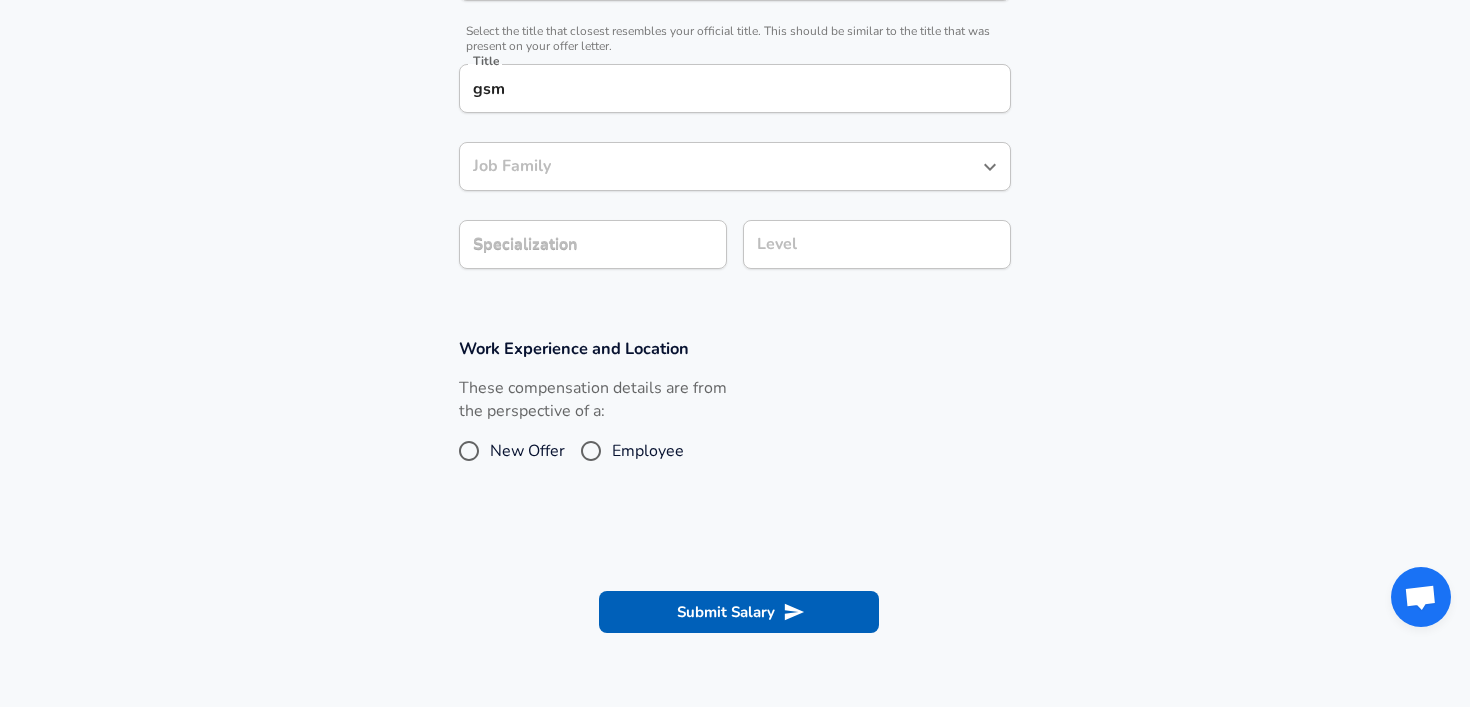 scroll, scrollTop: 494, scrollLeft: 0, axis: vertical 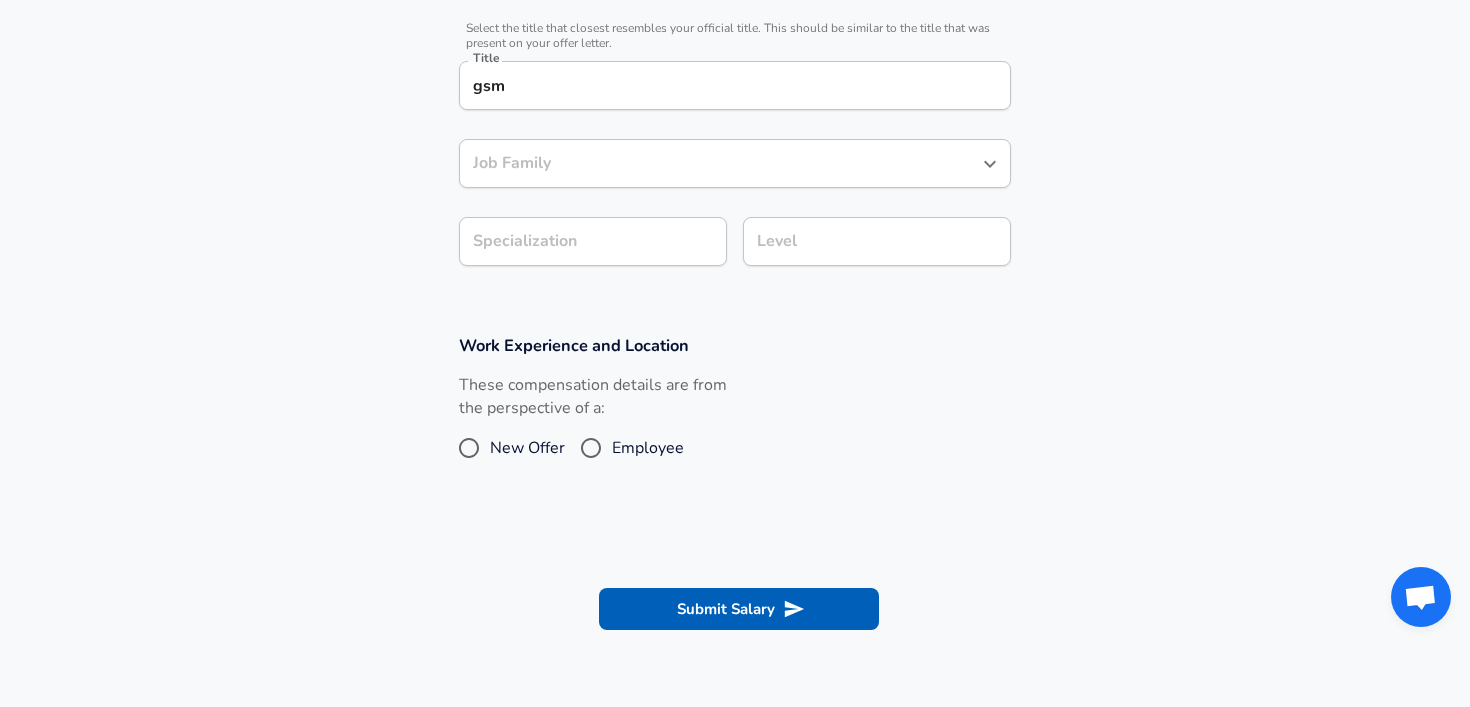 click on "Employee" at bounding box center [648, 448] 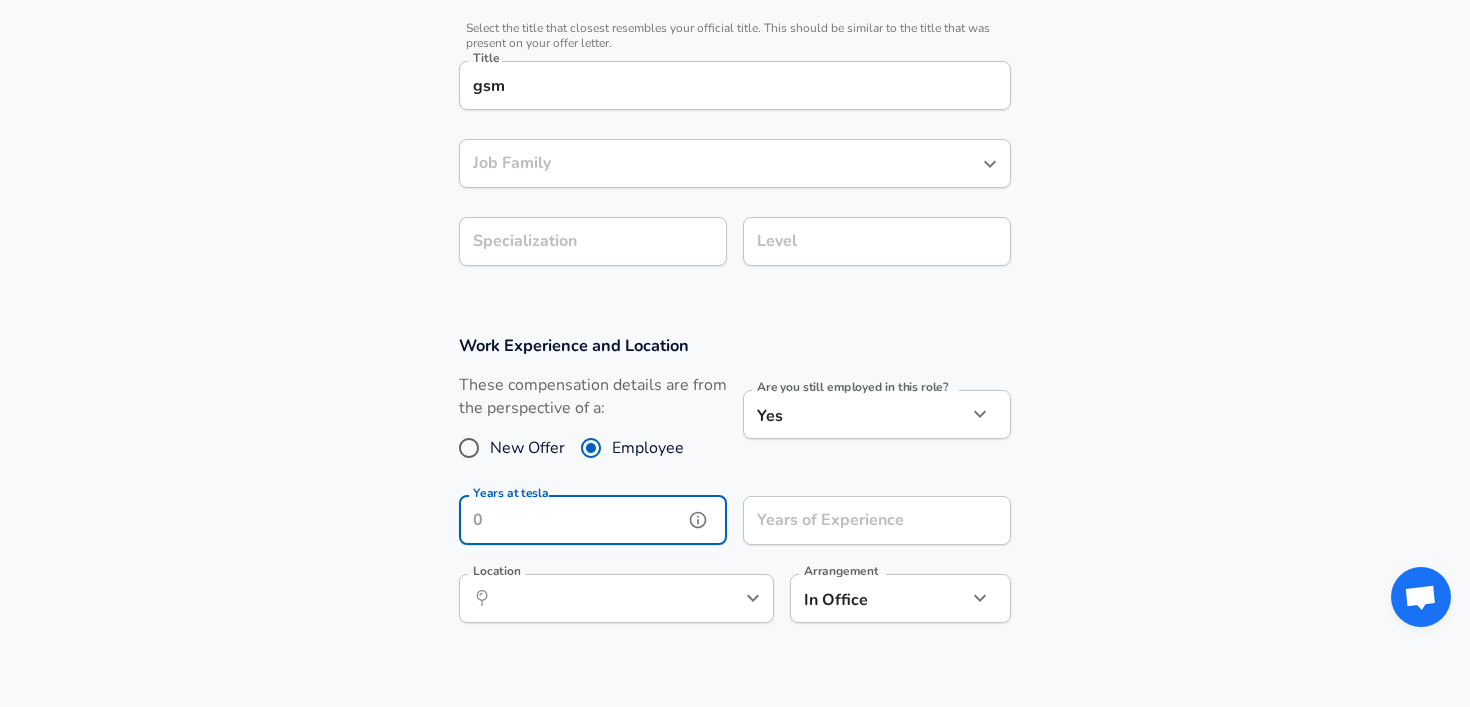 click on "Years at tesla" at bounding box center (571, 520) 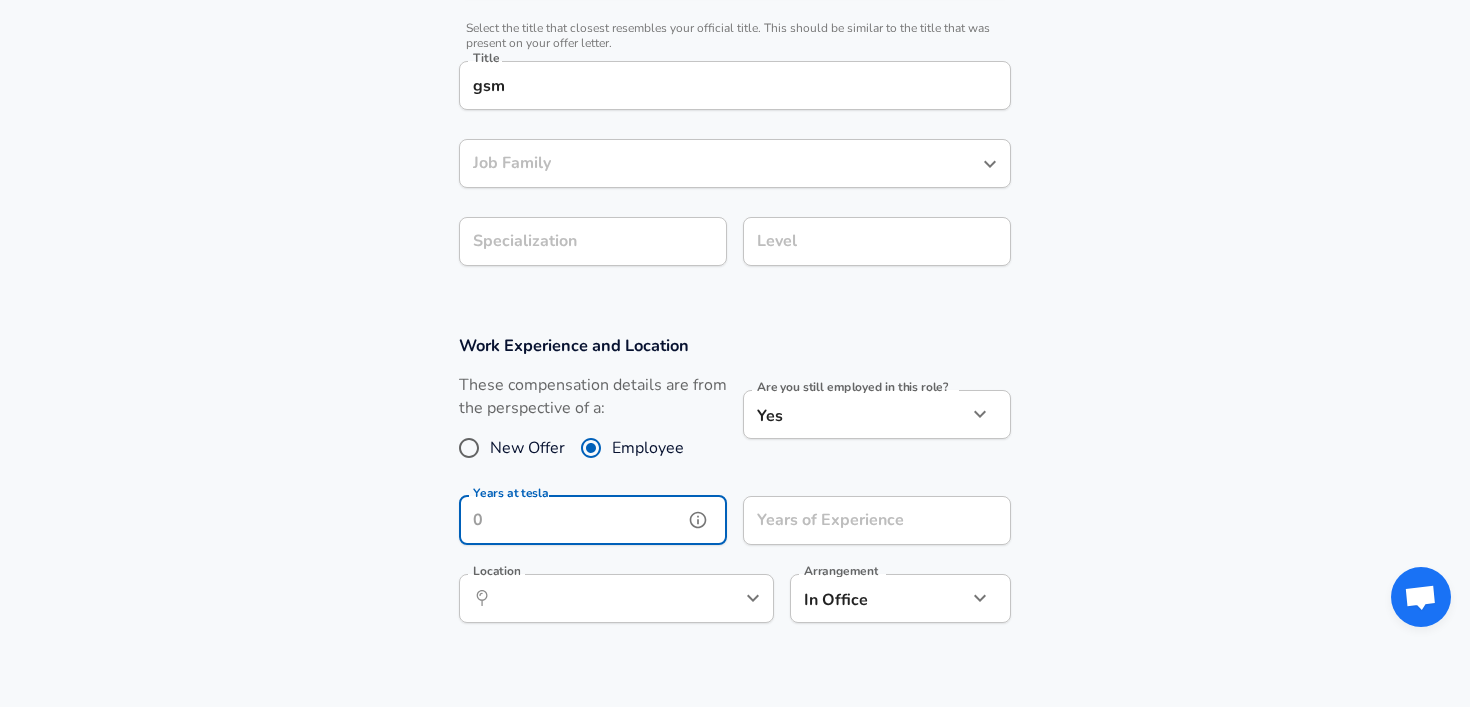 type on "4" 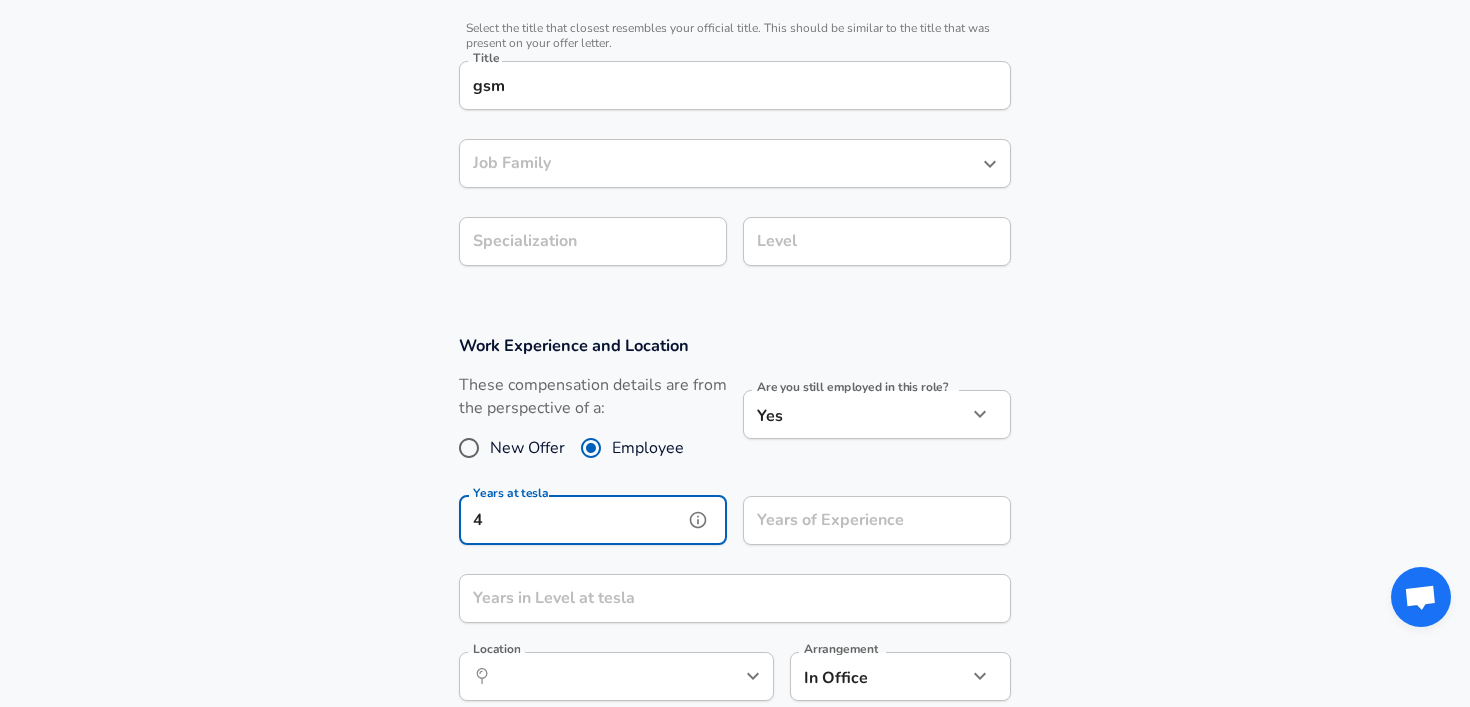 click on "4" at bounding box center [571, 520] 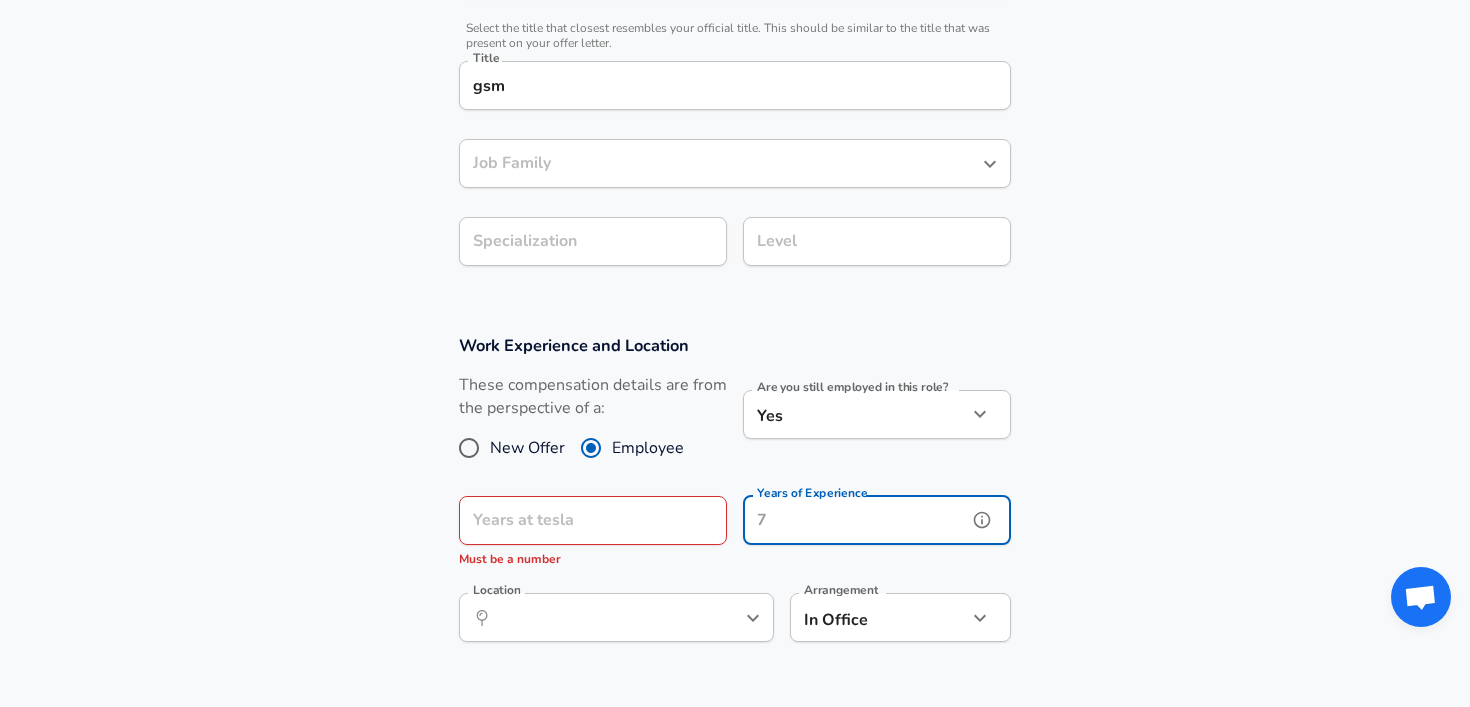 click on "Years of Experience" at bounding box center (855, 520) 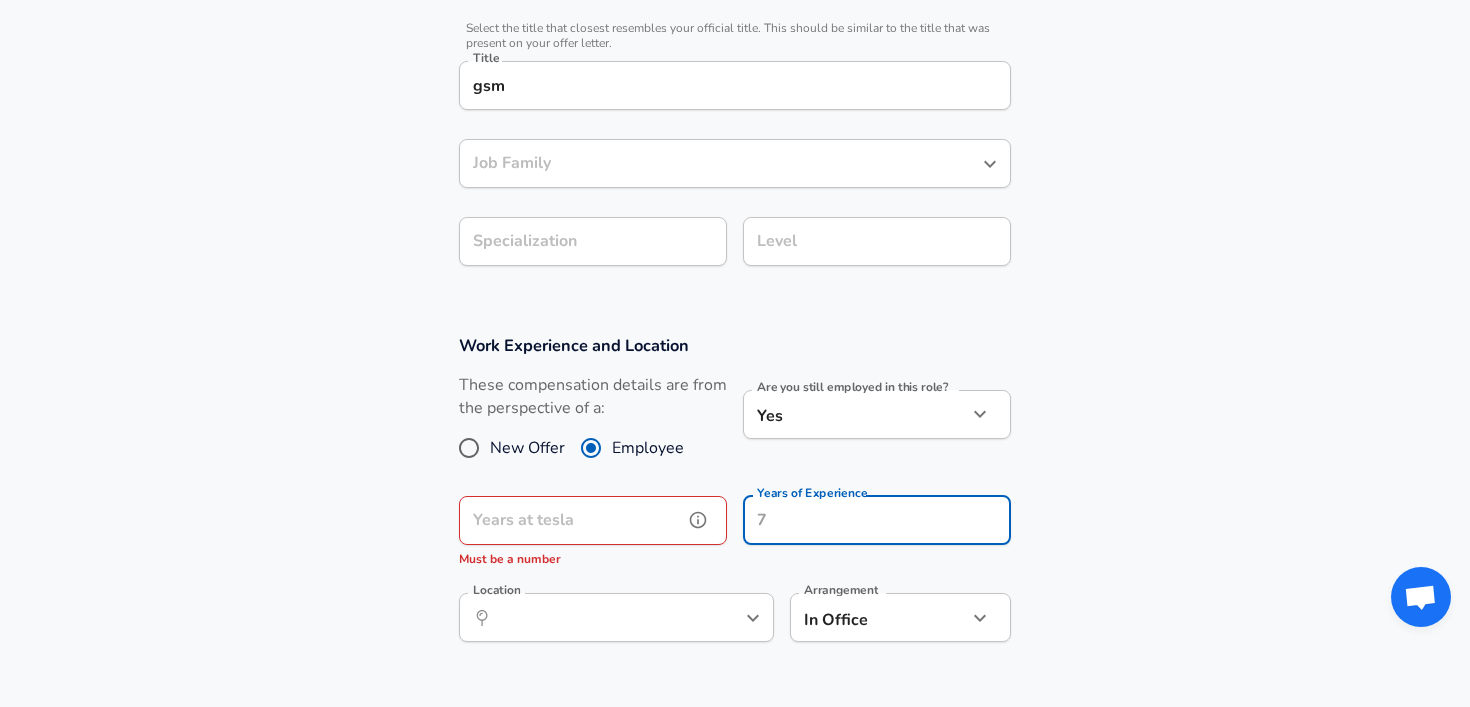 click on "Years at tesla" at bounding box center (571, 520) 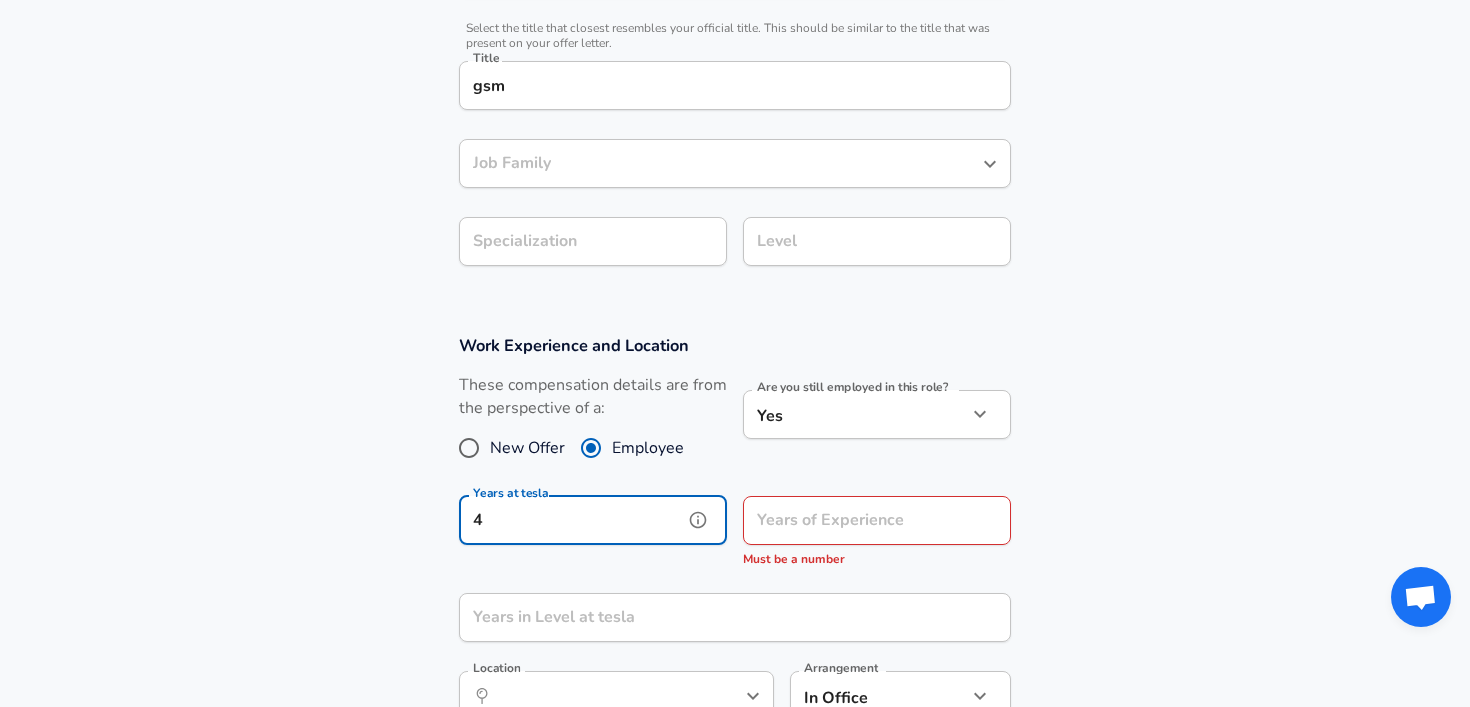 type on "4" 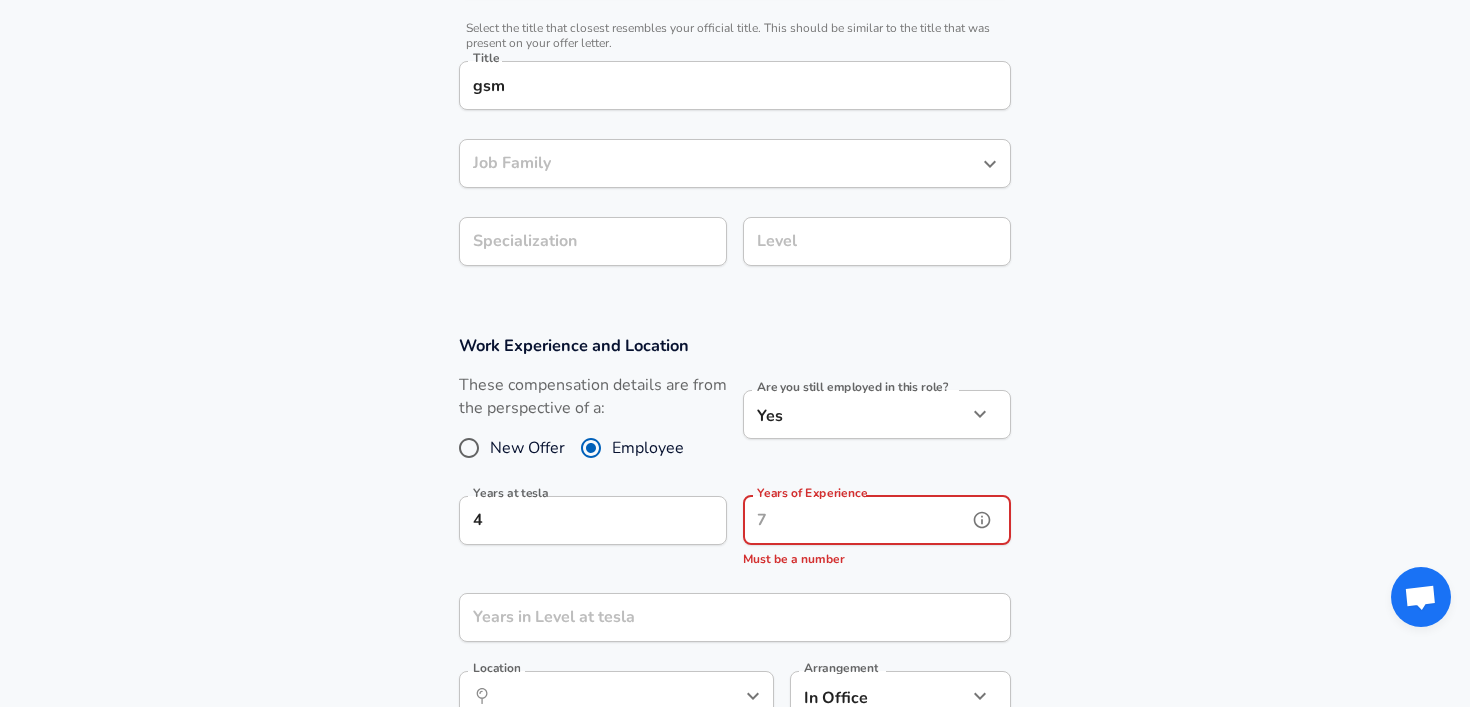 click on "Years of Experience" at bounding box center [855, 520] 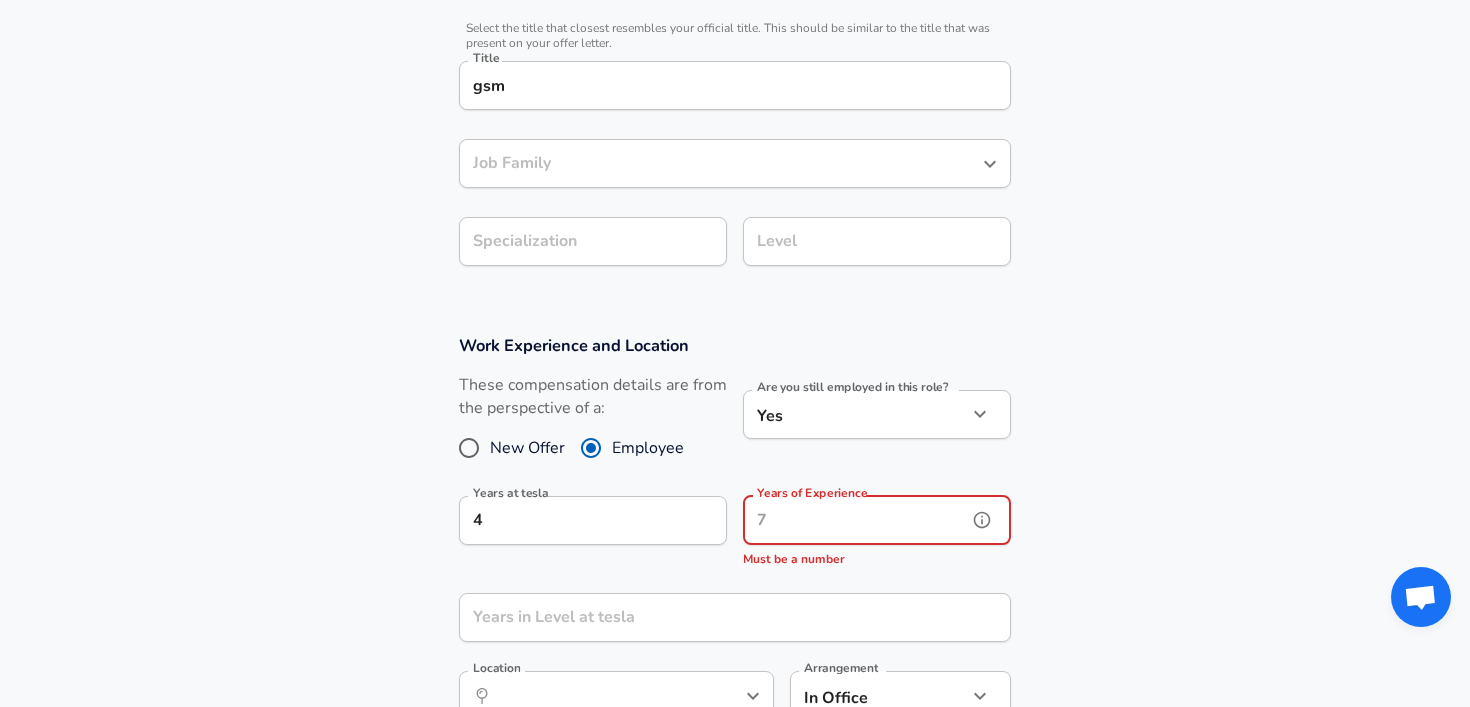 type on "8" 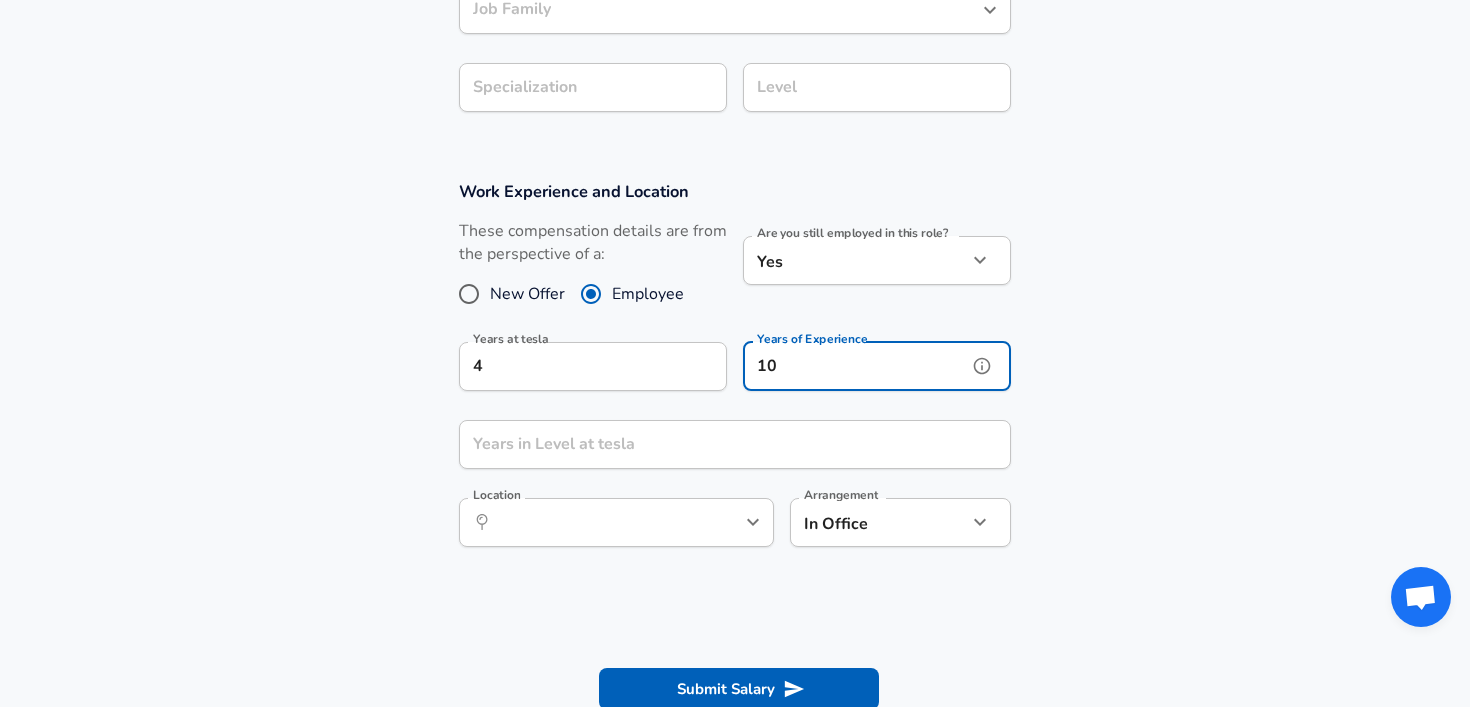 scroll, scrollTop: 650, scrollLeft: 0, axis: vertical 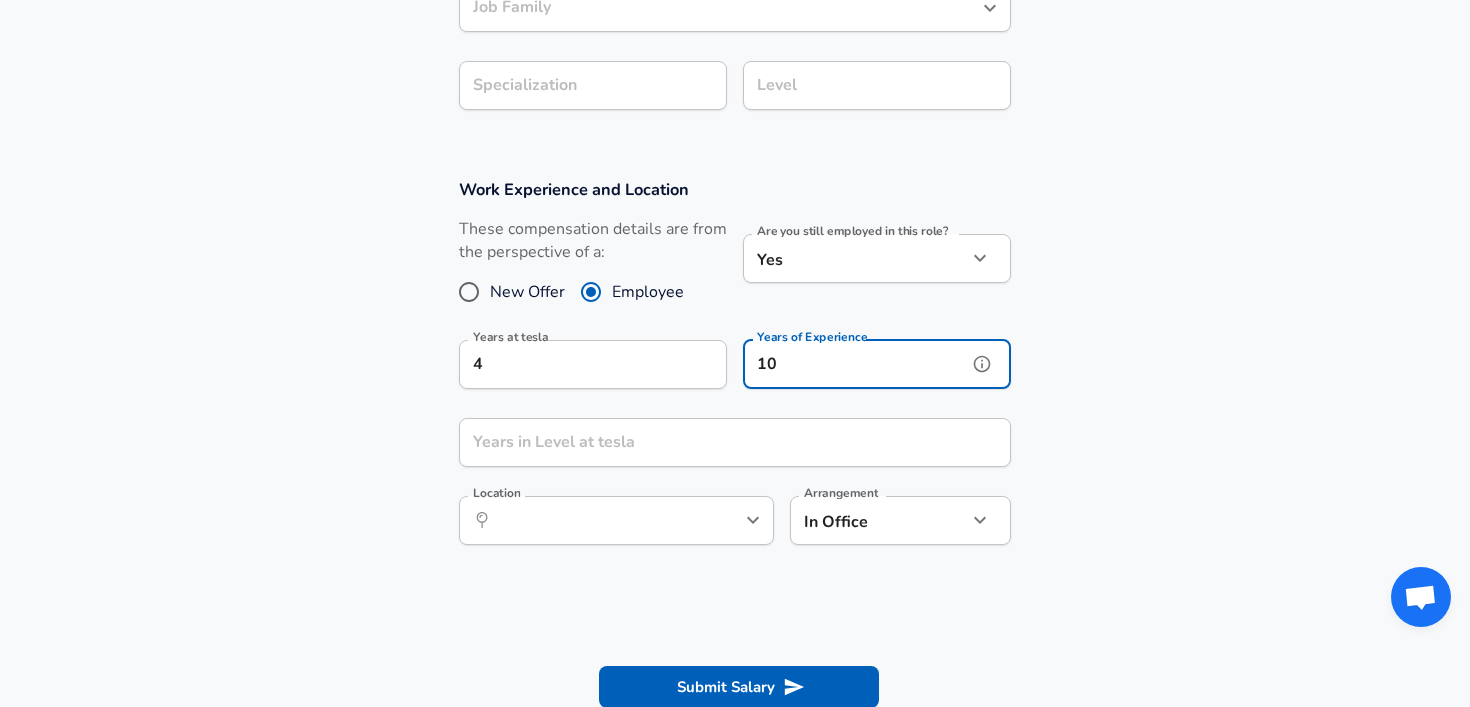 type on "10" 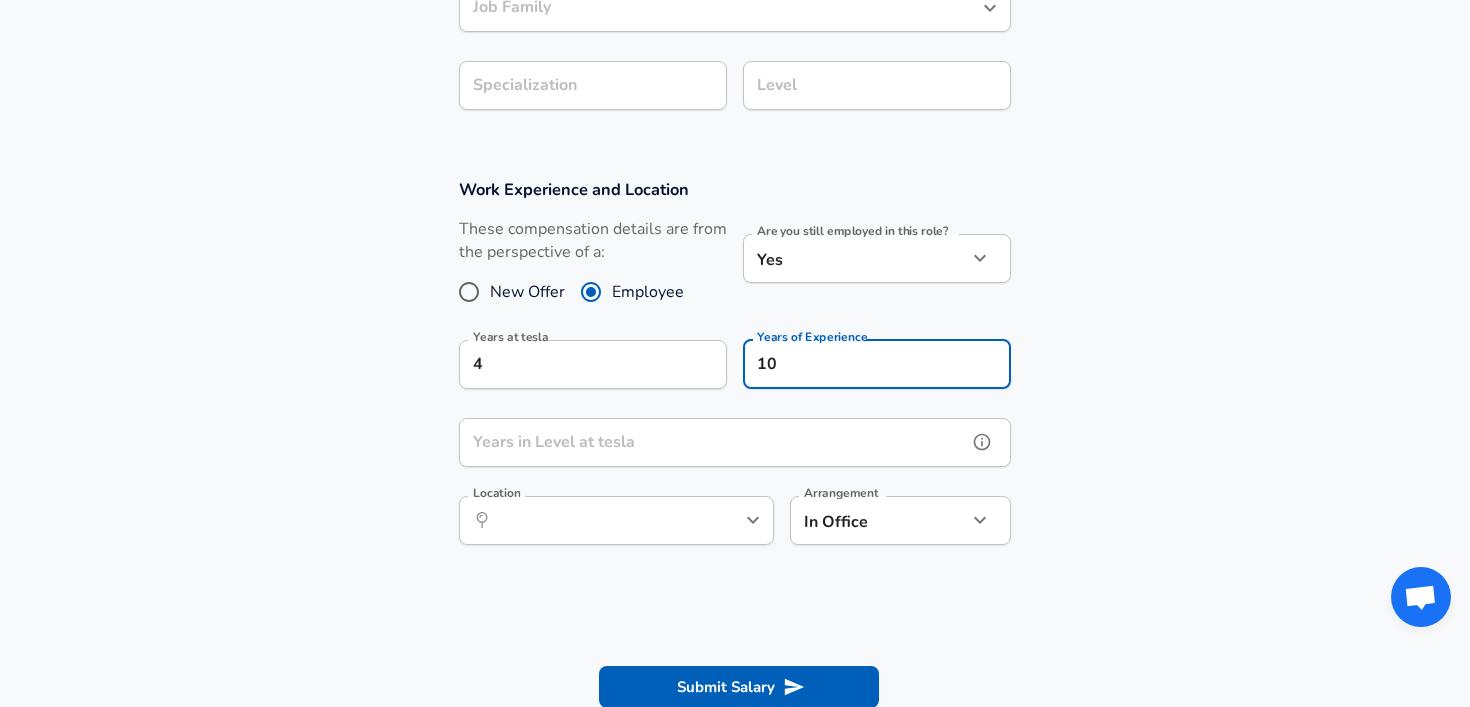click on "Years in Level at tesla" at bounding box center [713, 442] 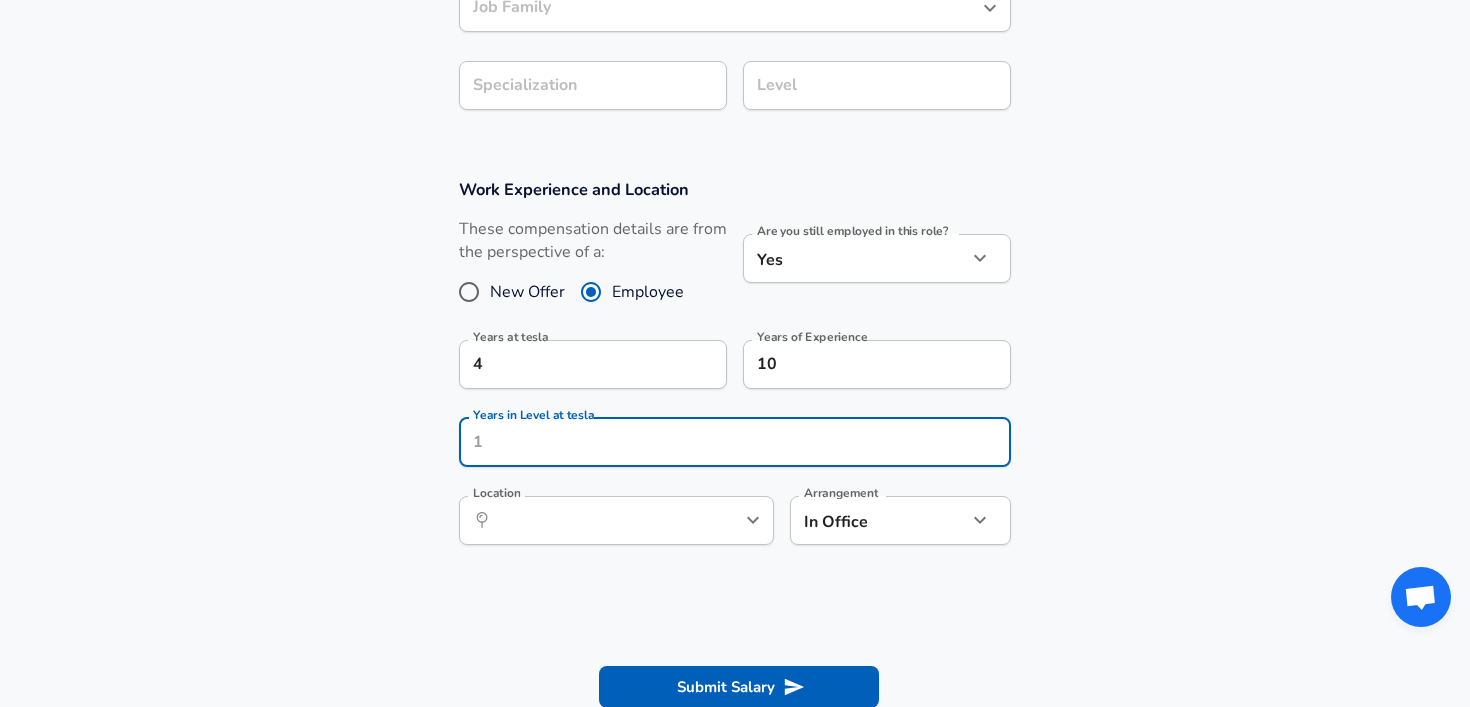 click on "Work Experience and Location These compensation details are from the perspective of a: New Offer Employee Are you still employed in this role? Yes yes Are you still employed in this role? Years at tesla 4 Years at tesla Years of Experience 10 Years of Experience Years in Level at tesla Years in Level at tesla Location ​ Location Arrangement In Office office Arrangement" at bounding box center [735, 372] 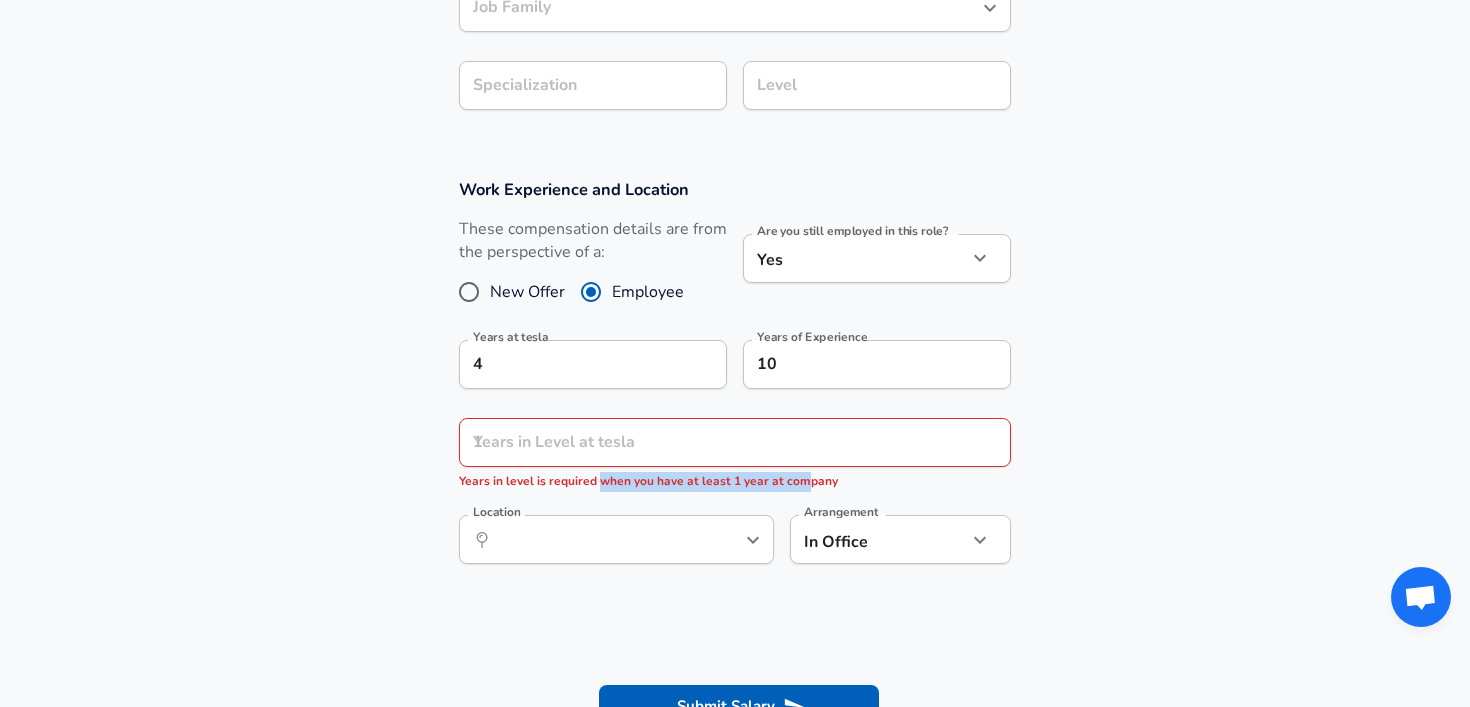 drag, startPoint x: 598, startPoint y: 479, endPoint x: 797, endPoint y: 476, distance: 199.02261 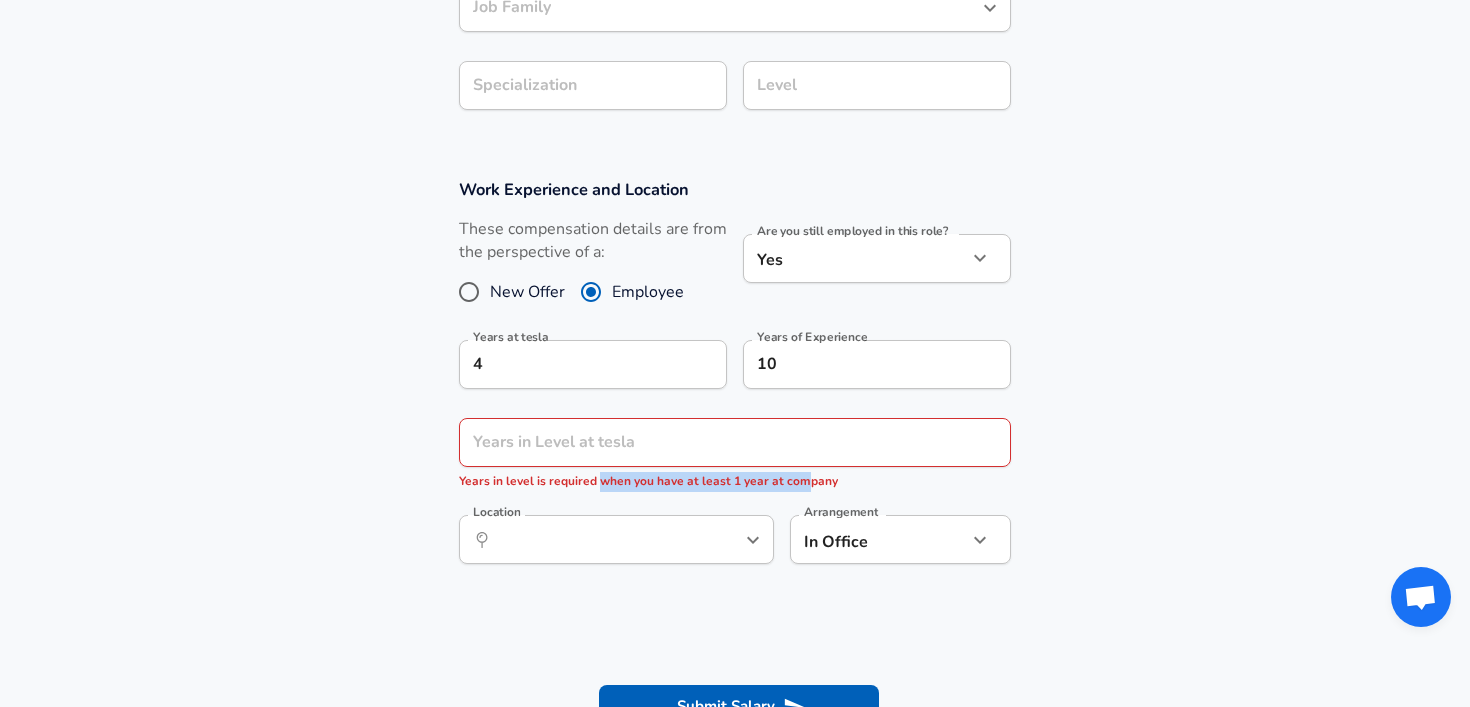 click on "Years in level is required when you have at least 1 year at company" at bounding box center [648, 481] 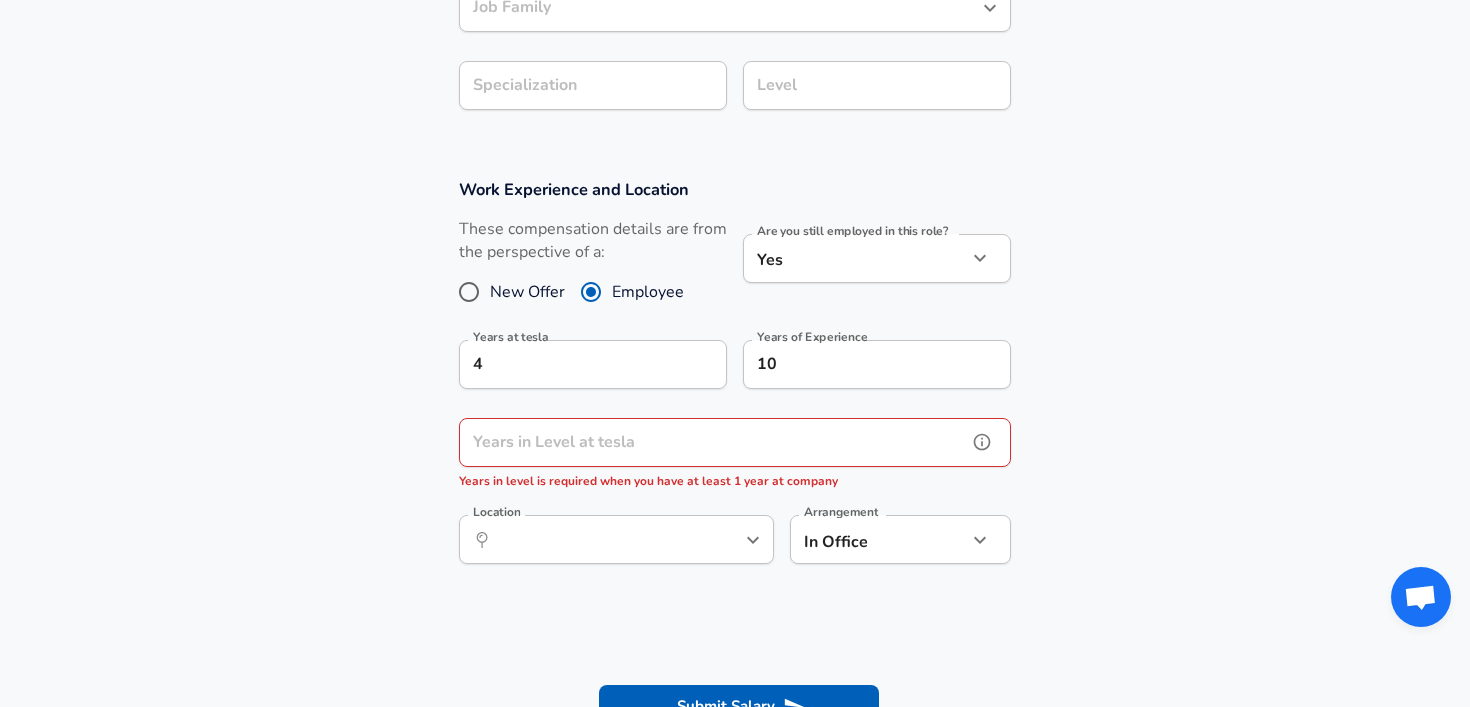click on "Years in Level at tesla" at bounding box center [713, 442] 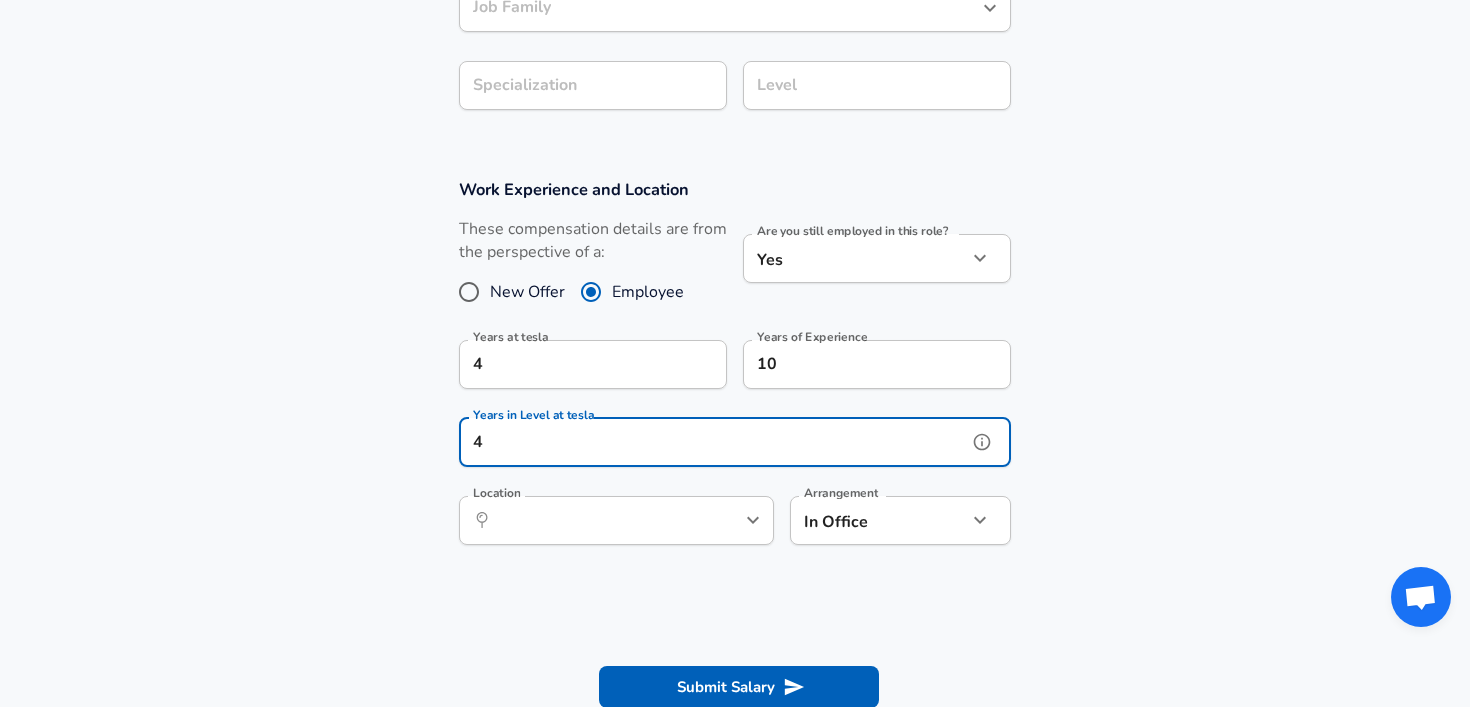 type on "4" 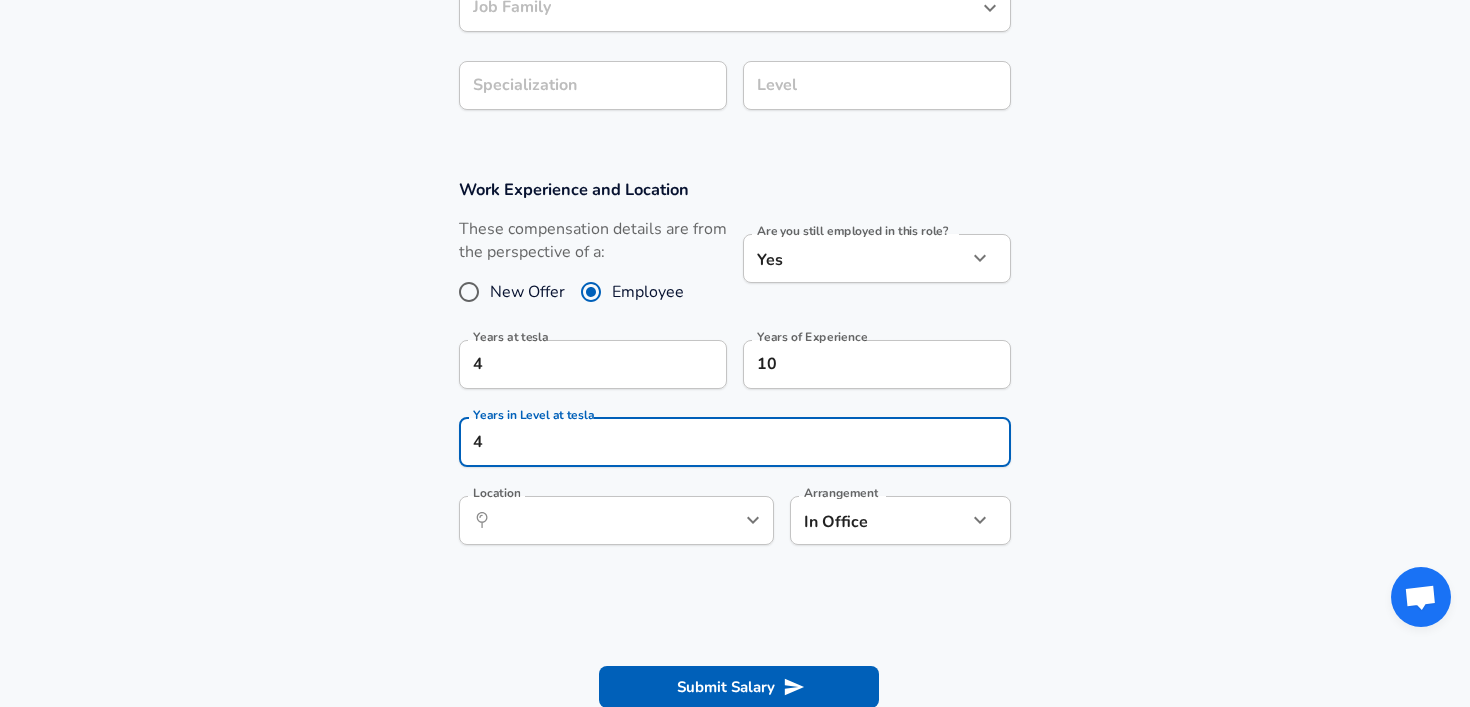 click on "Work Experience and Location These compensation details are from the perspective of a: New Offer Employee Are you still employed in this role? Yes yes Are you still employed in this role? Years at tesla 4 Years at tesla Years of Experience 10 Years of Experience Years in Level at tesla 4 Years in Level at tesla Location ​ Location Arrangement In Office office Arrangement" at bounding box center (735, 372) 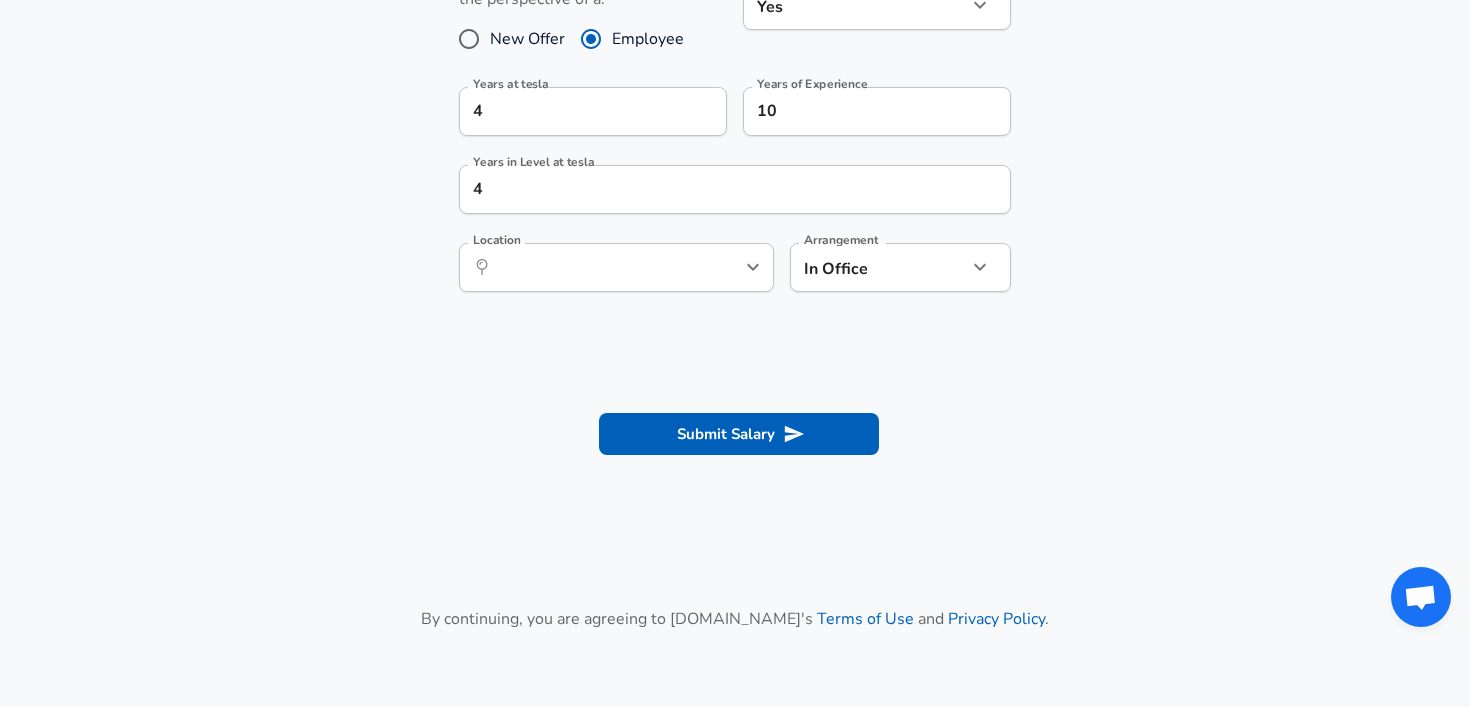 scroll, scrollTop: 915, scrollLeft: 0, axis: vertical 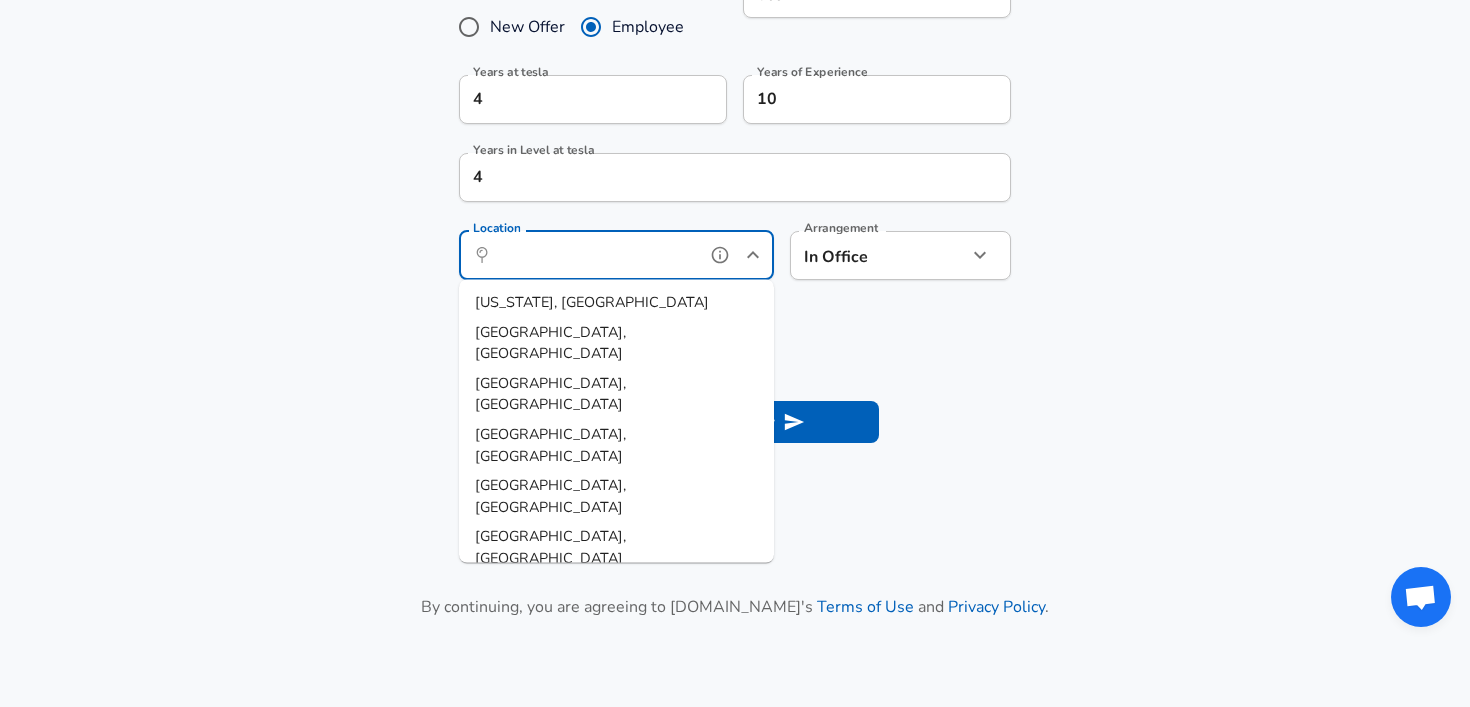 click on "Location" at bounding box center (594, 255) 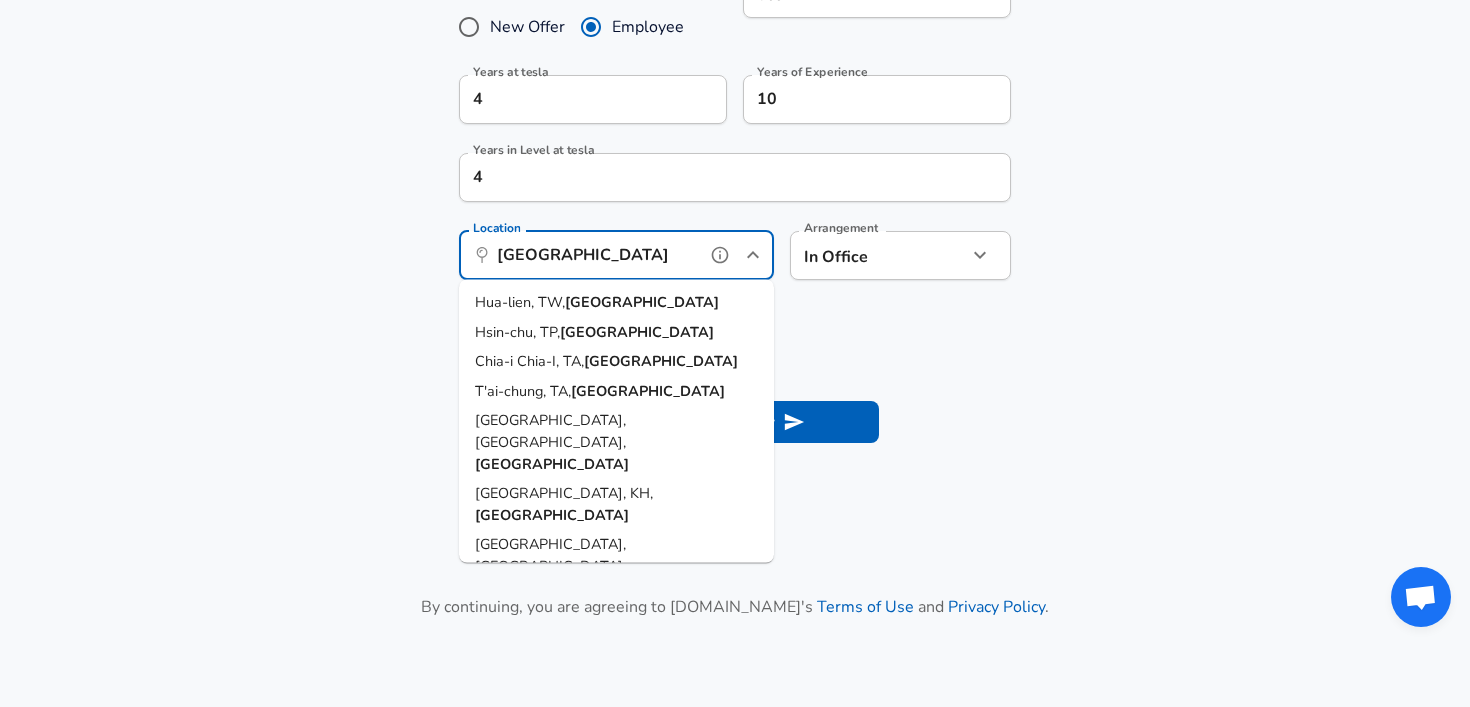 click on "[GEOGRAPHIC_DATA], [GEOGRAPHIC_DATA],  [GEOGRAPHIC_DATA]" at bounding box center (616, 639) 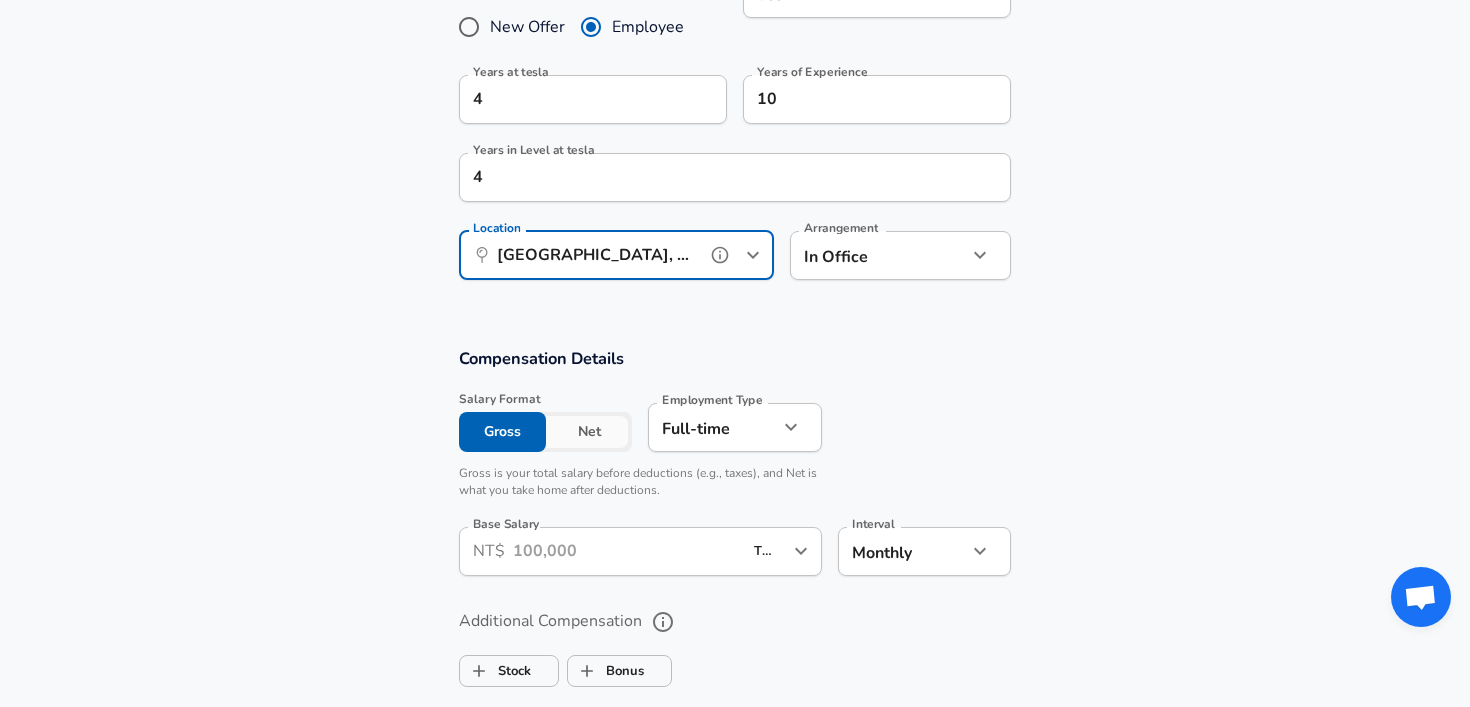 type on "[GEOGRAPHIC_DATA], [GEOGRAPHIC_DATA], [GEOGRAPHIC_DATA]" 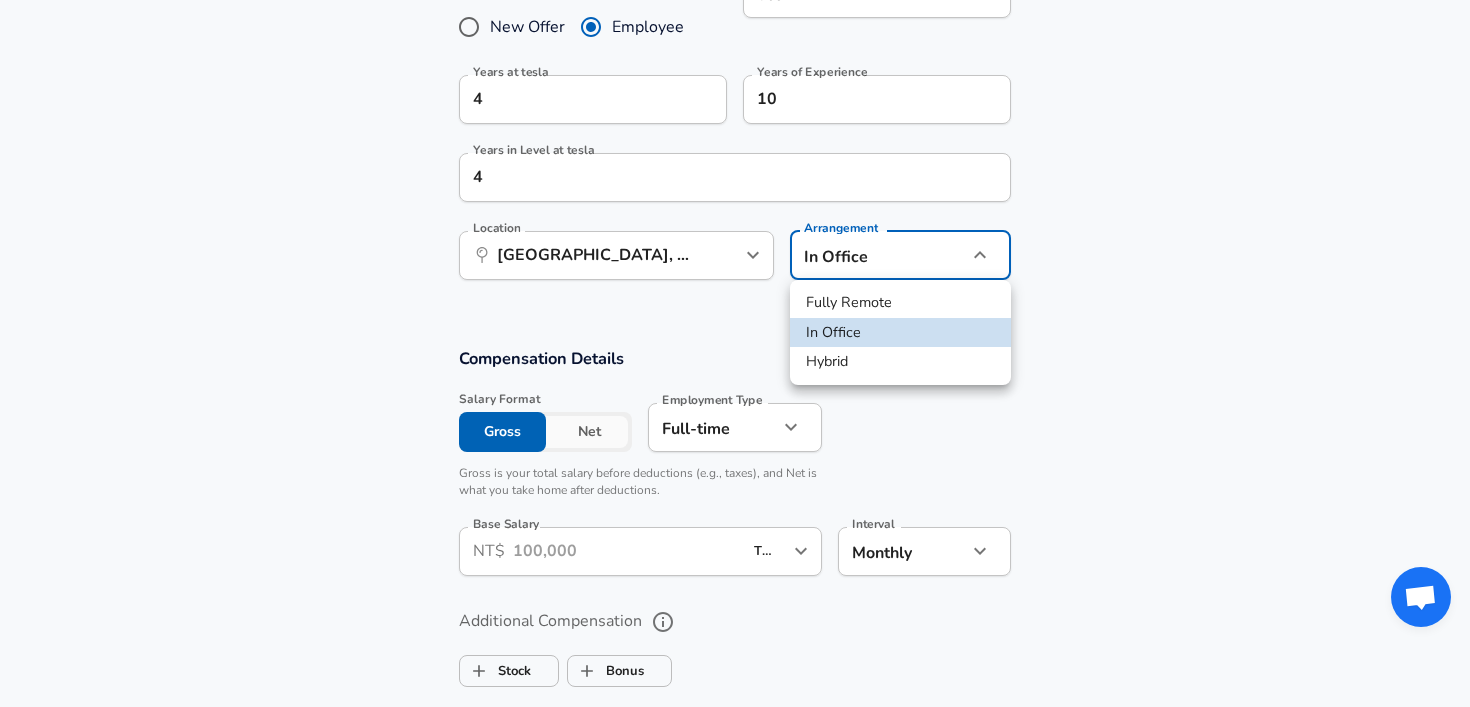 click on "Restart Add Your Salary Upload your offer letter   to verify your submission Enhance Privacy and Anonymity No Automatically hides specific fields until there are enough submissions to safely display the full details.   More Details Based on your submission and the data points that we have already collected, we will automatically hide and anonymize specific fields if there aren't enough data points to remain sufficiently anonymous. Company & Title Information   Enter the company you received your offer from Company tesla Company   Select the title that closest resembles your official title. This should be similar to the title that was present on your offer letter. Title gsm Title Job Family Job Family Specialization Specialization Level Level Work Experience and Location These compensation details are from the perspective of a: New Offer Employee Are you still employed in this role? Yes yes Are you still employed in this role? Years at tesla 4 Years at tesla Years of Experience 10 Years of Experience 4 ​" at bounding box center (735, -562) 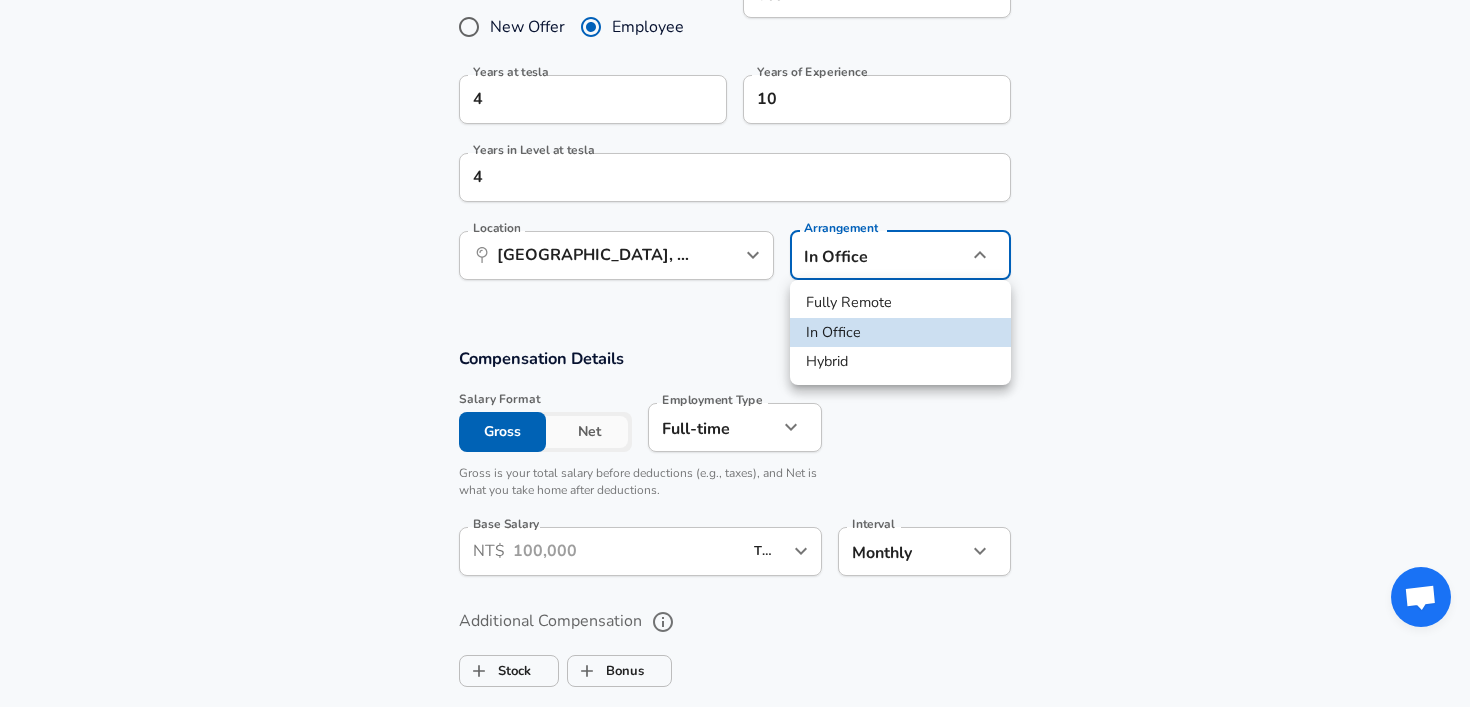 click on "Hybrid" at bounding box center [900, 362] 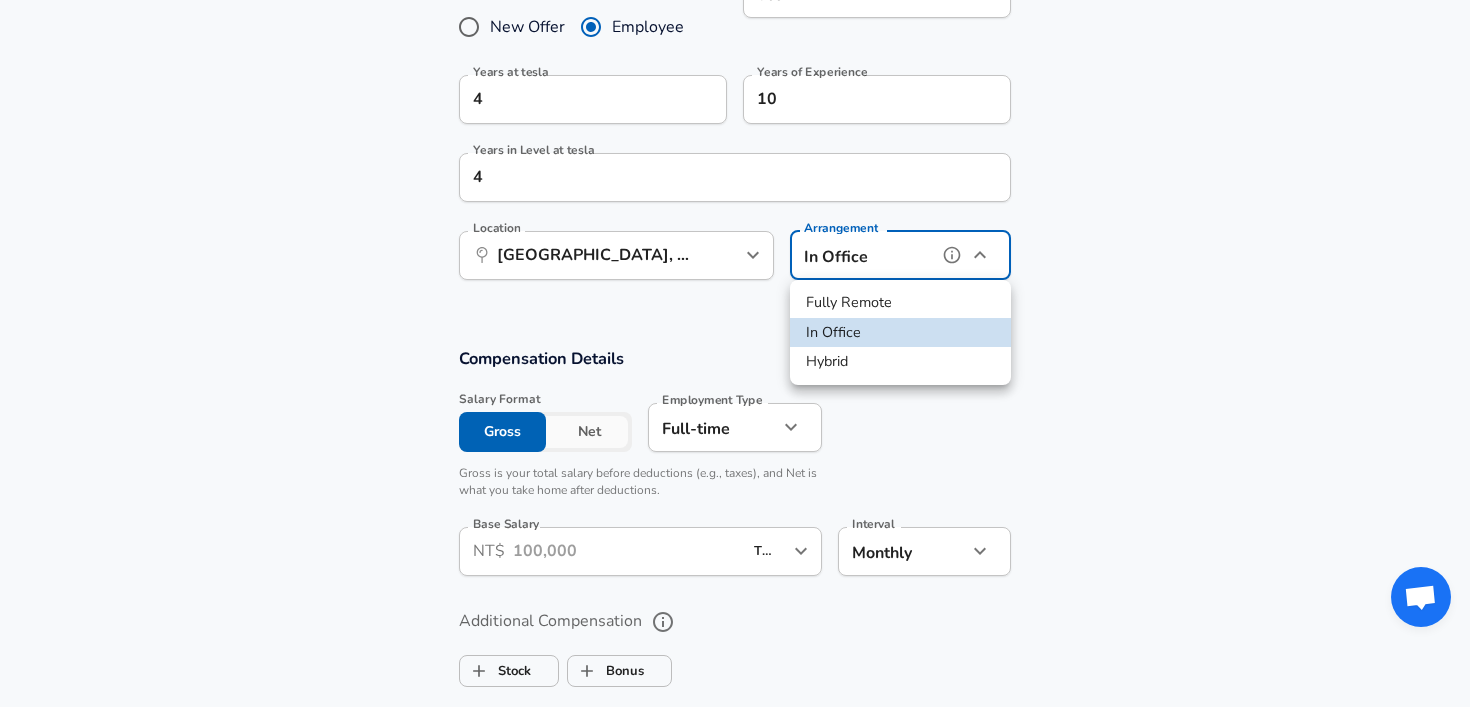 type on "hybrid" 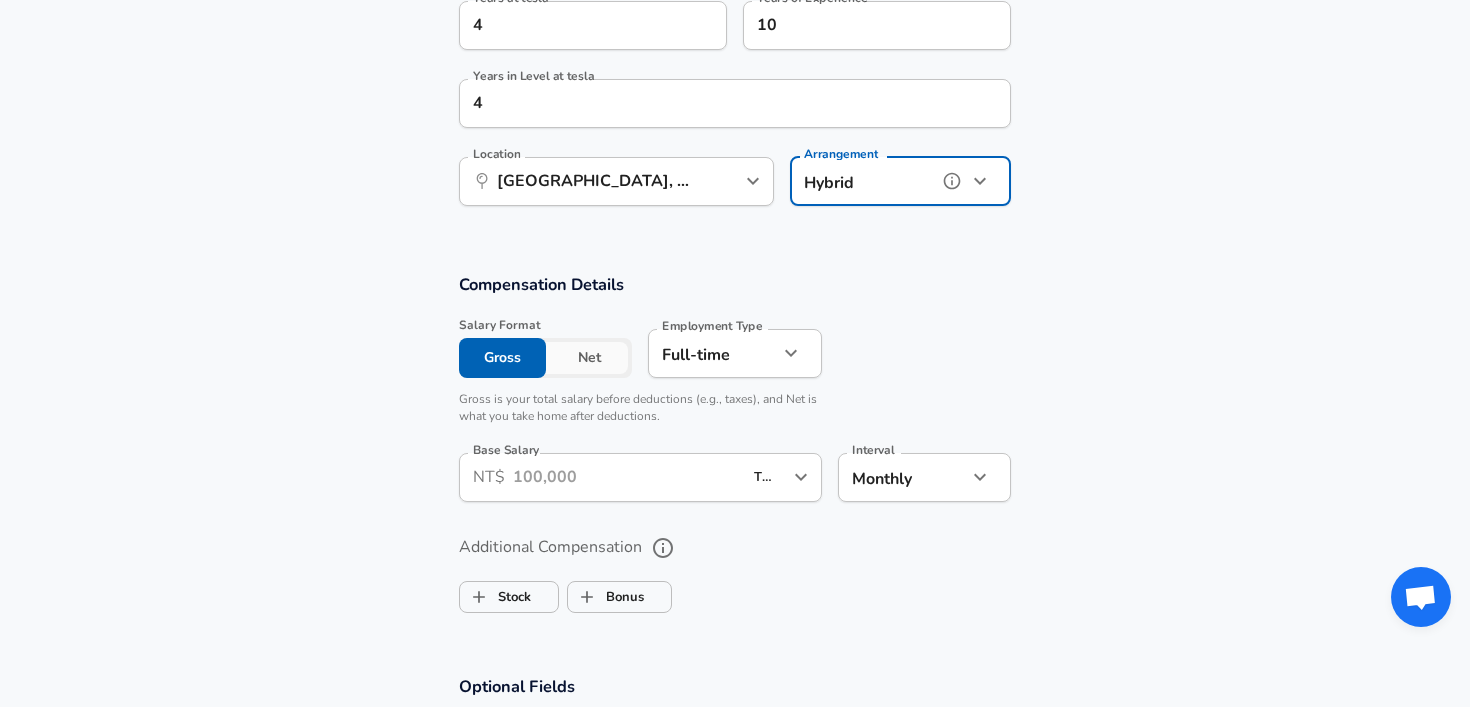 scroll, scrollTop: 1025, scrollLeft: 0, axis: vertical 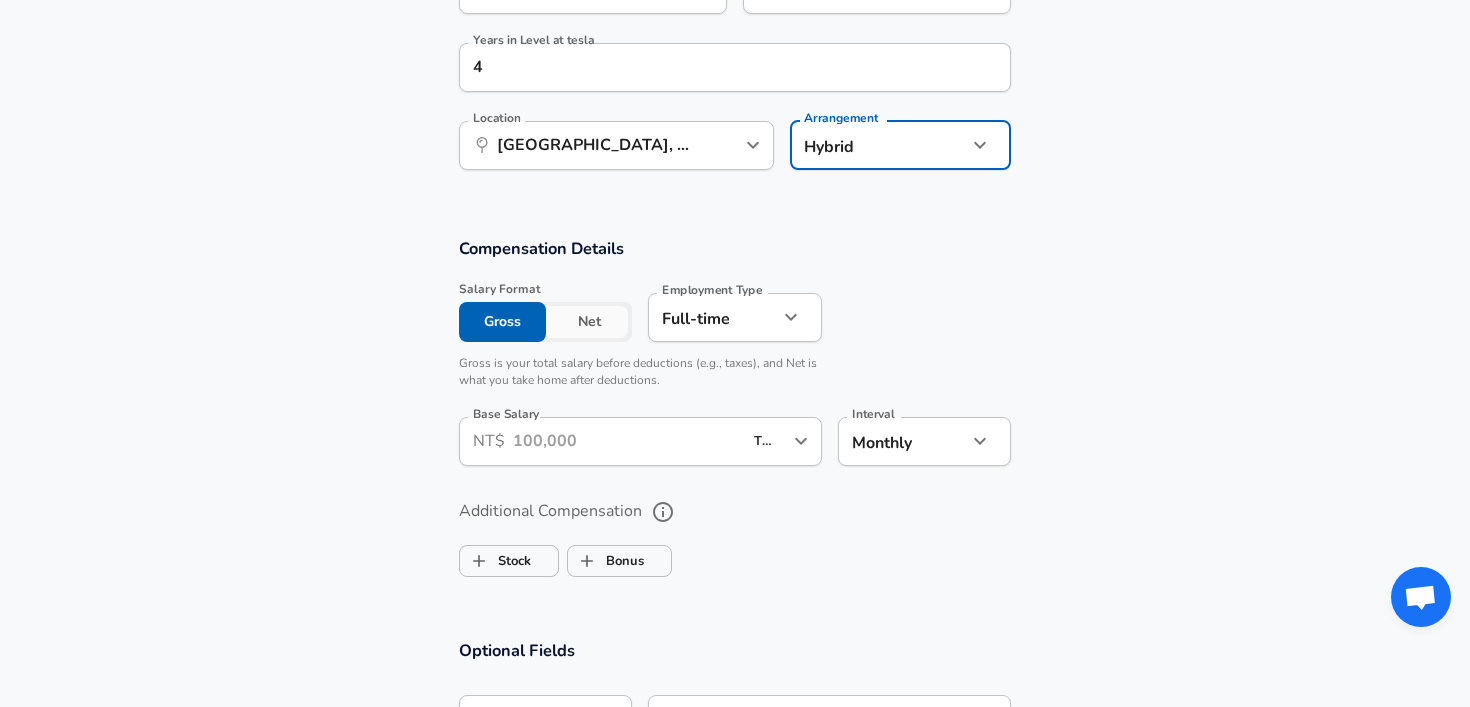 click on "Restart Add Your Salary Upload your offer letter   to verify your submission Enhance Privacy and Anonymity No Automatically hides specific fields until there are enough submissions to safely display the full details.   More Details Based on your submission and the data points that we have already collected, we will automatically hide and anonymize specific fields if there aren't enough data points to remain sufficiently anonymous. Company & Title Information   Enter the company you received your offer from Company tesla Company   Select the title that closest resembles your official title. This should be similar to the title that was present on your offer letter. Title gsm Title Job Family Job Family Specialization Specialization Level Level Work Experience and Location These compensation details are from the perspective of a: New Offer Employee Are you still employed in this role? Yes yes Are you still employed in this role? Years at tesla 4 Years at tesla Years of Experience 10 Years of Experience 4 ​" at bounding box center [735, -672] 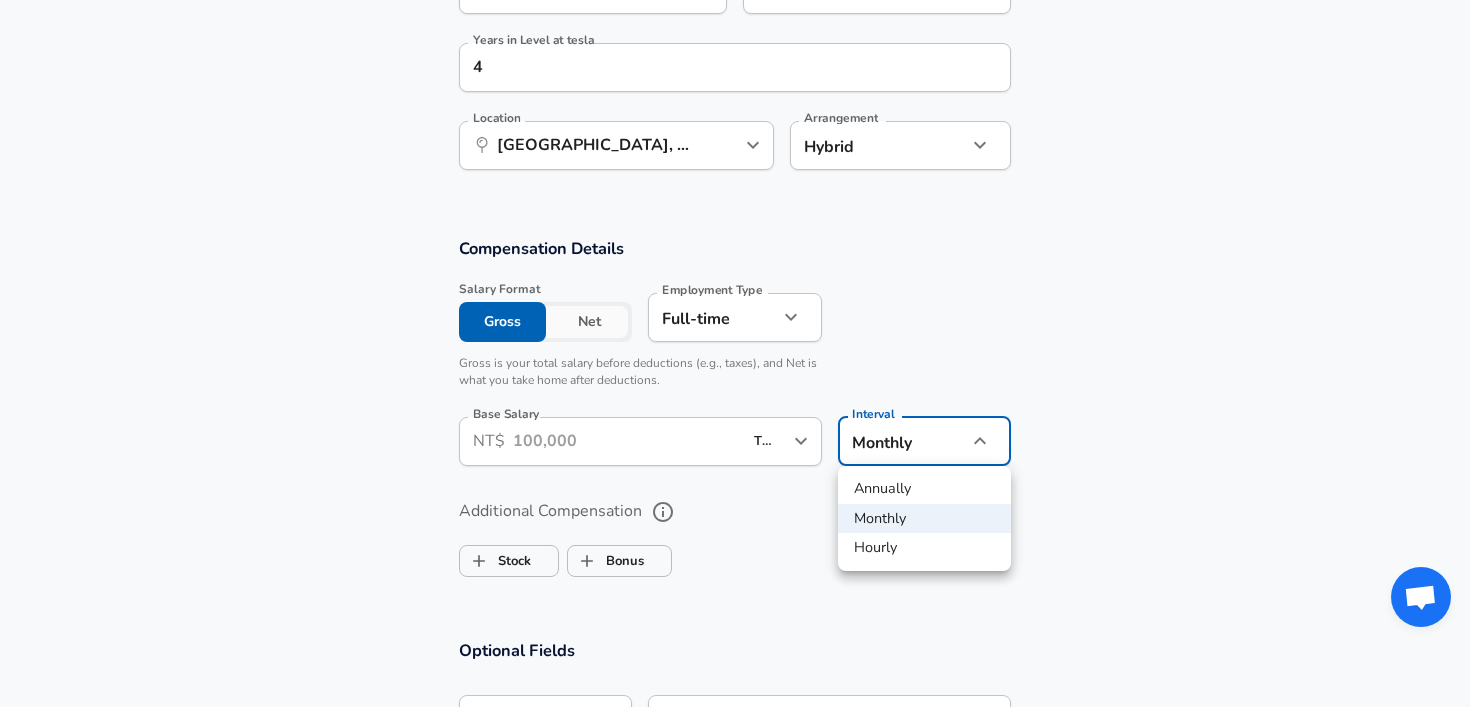 click on "Annually" at bounding box center [924, 489] 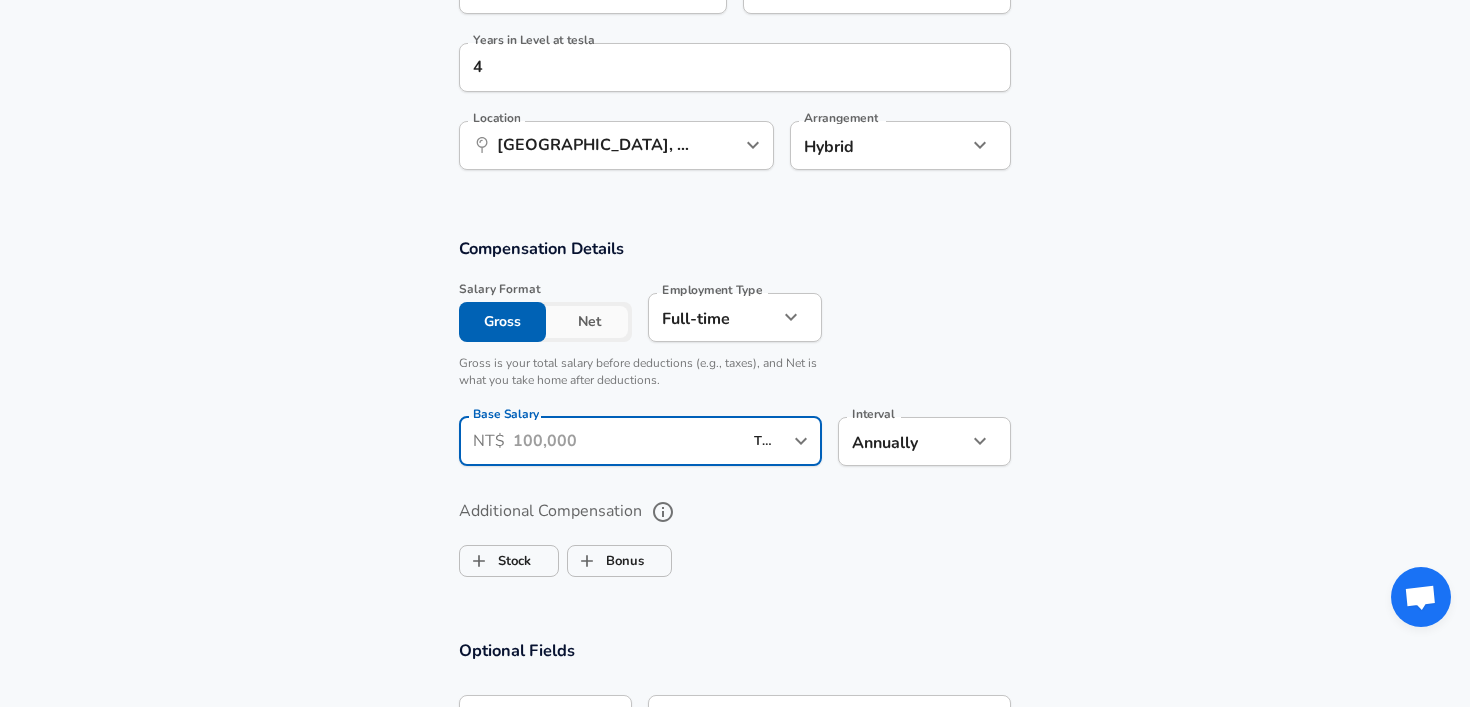 click on "Base Salary" at bounding box center (627, 441) 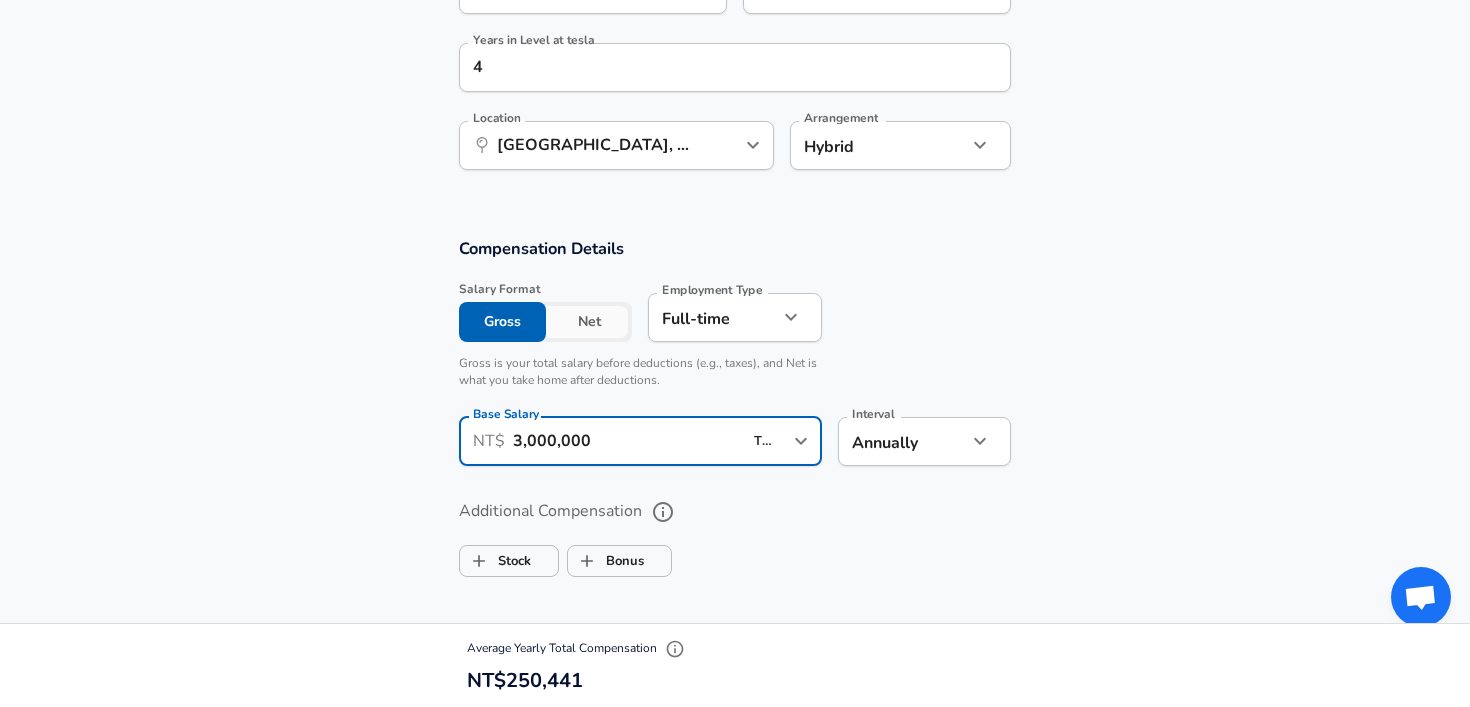 type on "3,000,000" 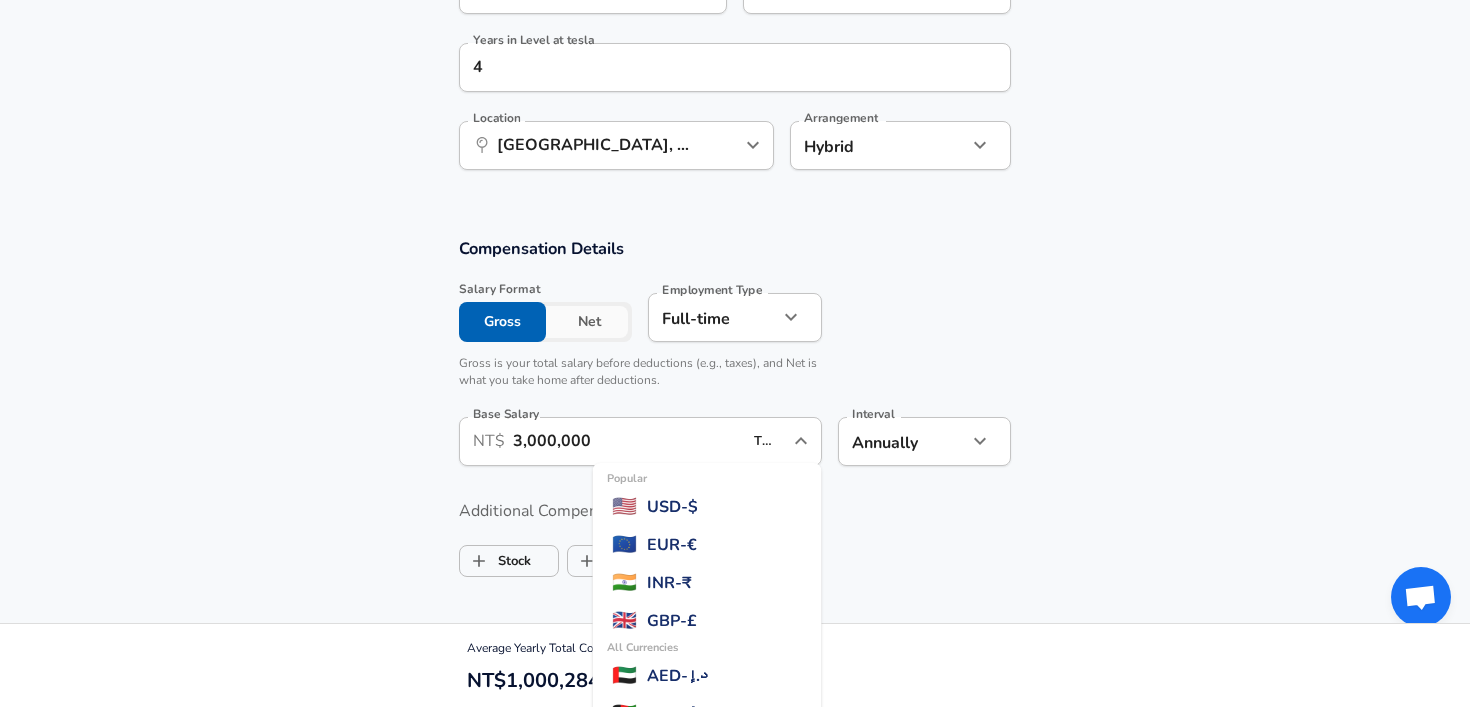 scroll, scrollTop: 5225, scrollLeft: 0, axis: vertical 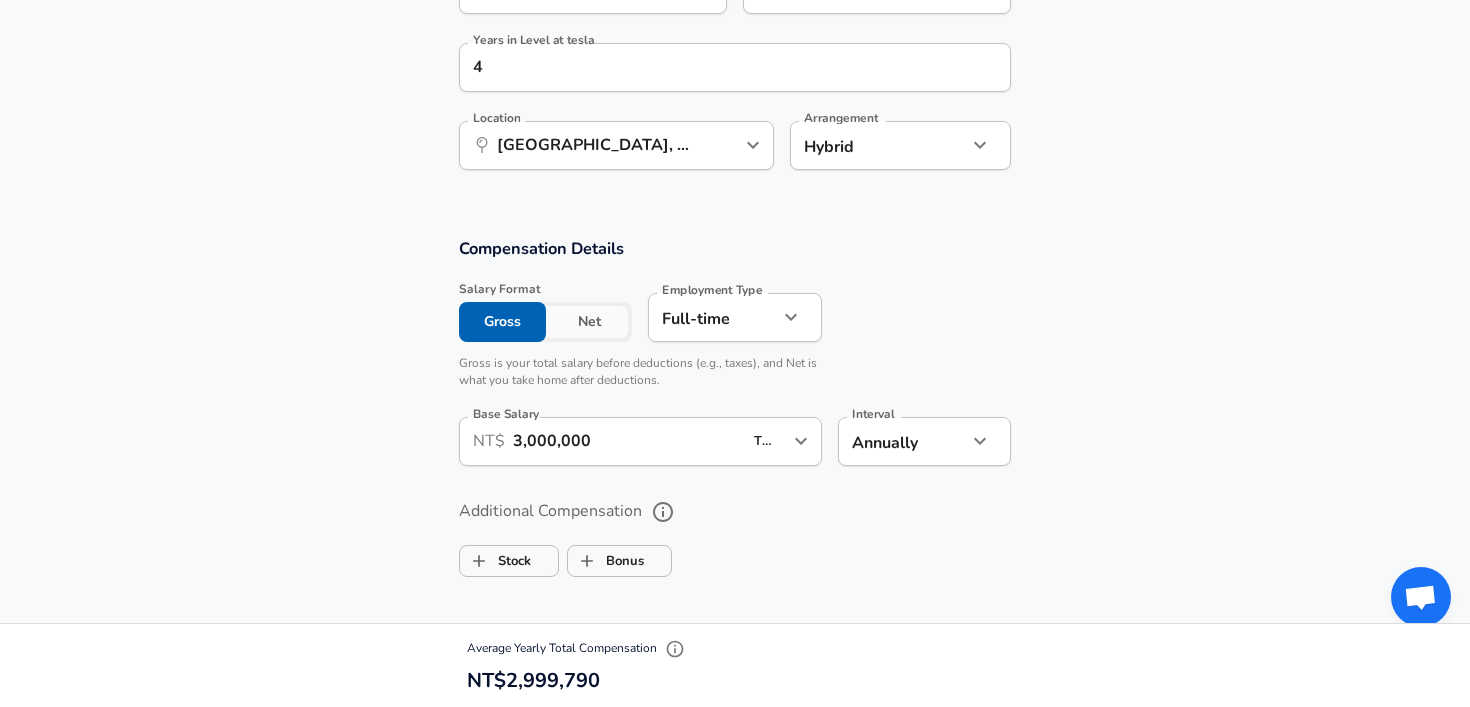 click on "Additional Compensation   Stock Bonus" at bounding box center (735, 540) 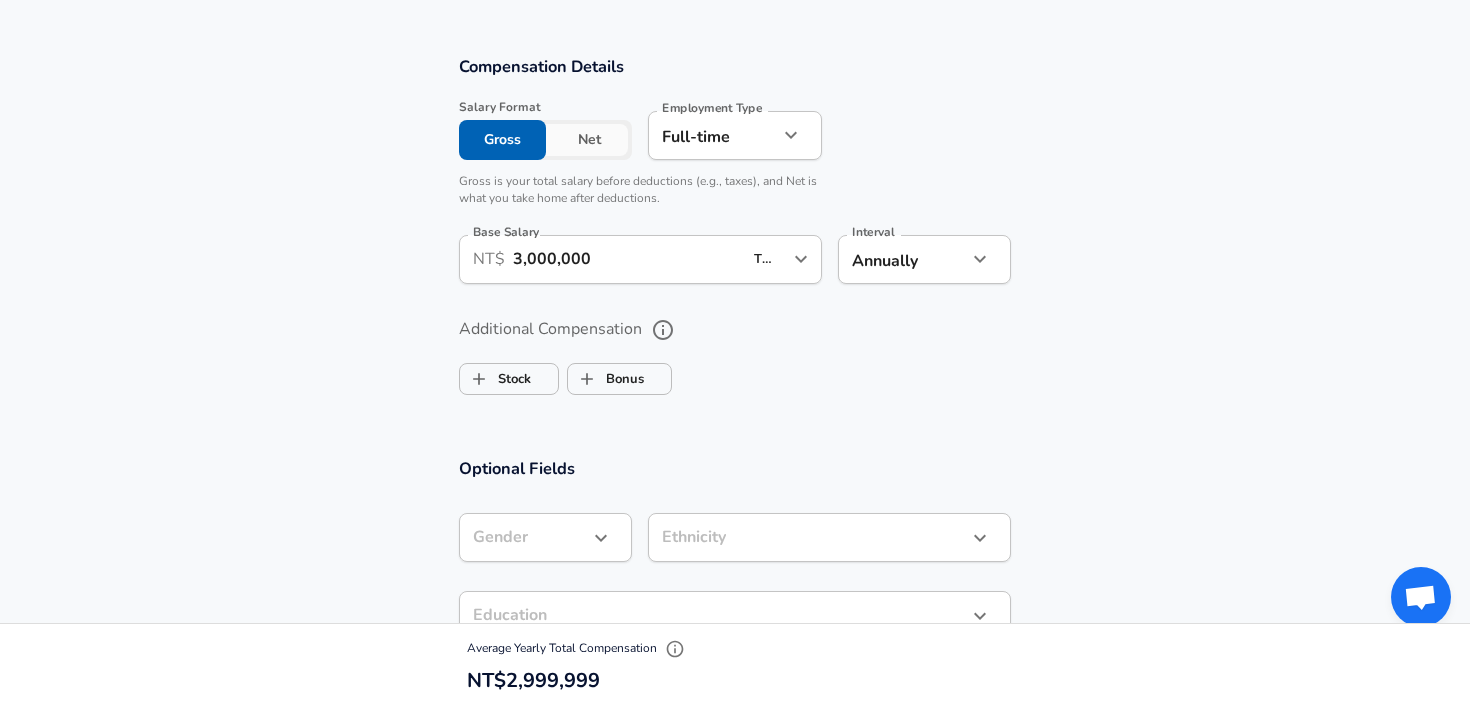 scroll, scrollTop: 1212, scrollLeft: 0, axis: vertical 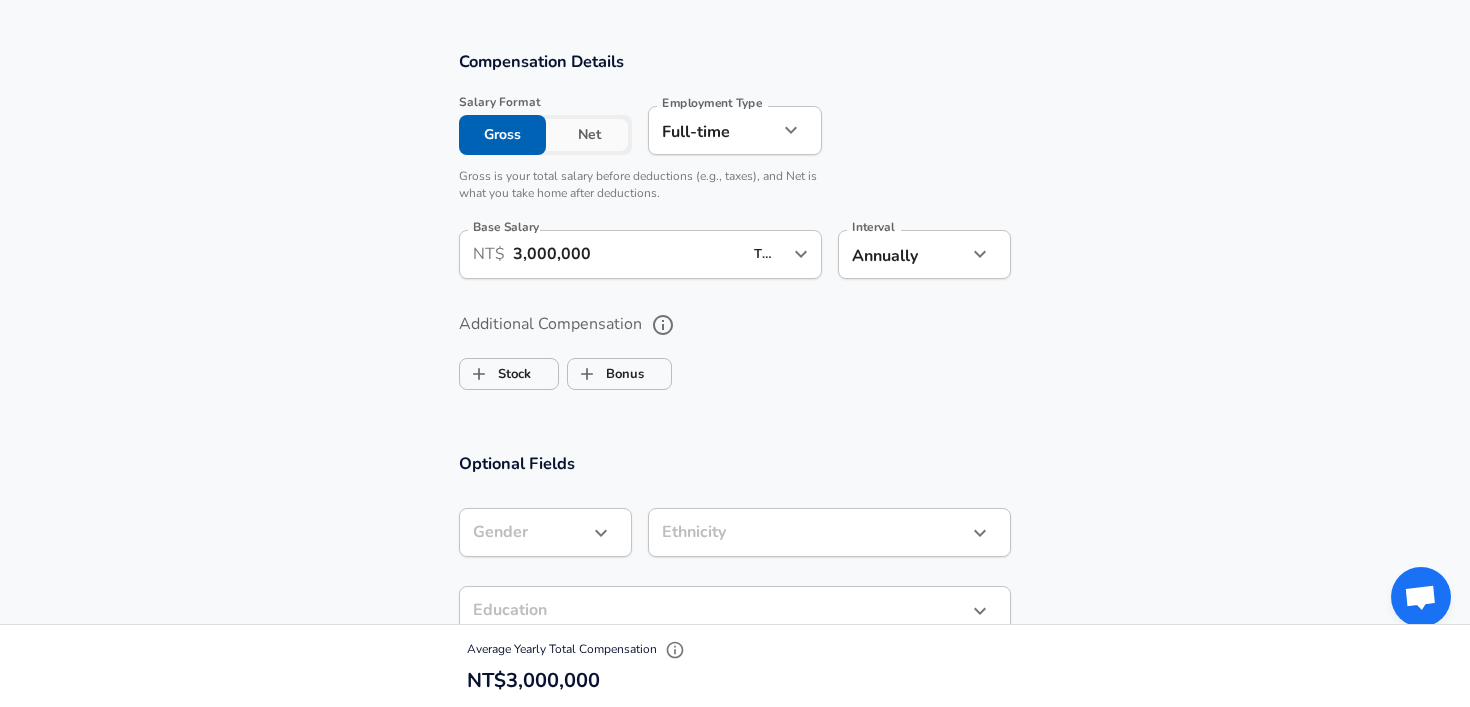 click on "Additional Compensation   Stock Bonus" at bounding box center (735, 353) 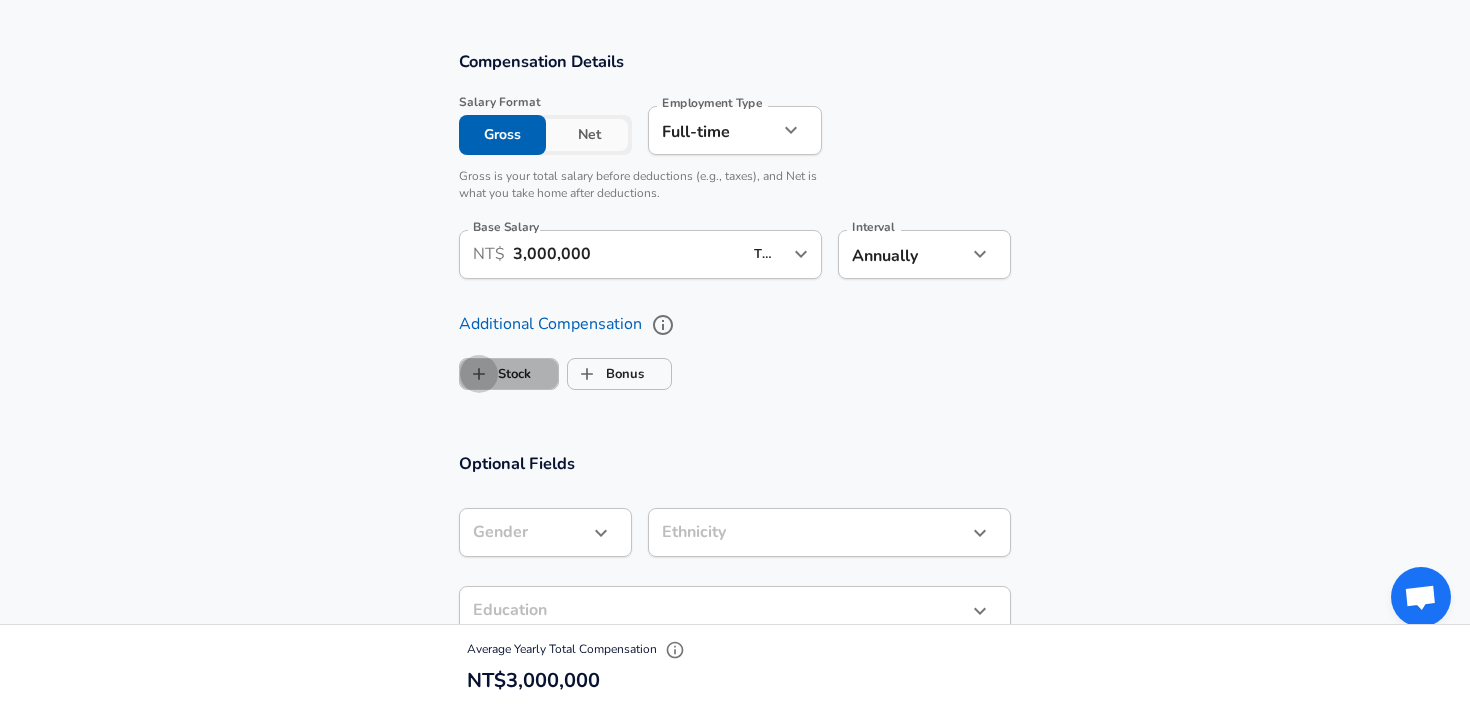 click on "Stock" at bounding box center [479, 374] 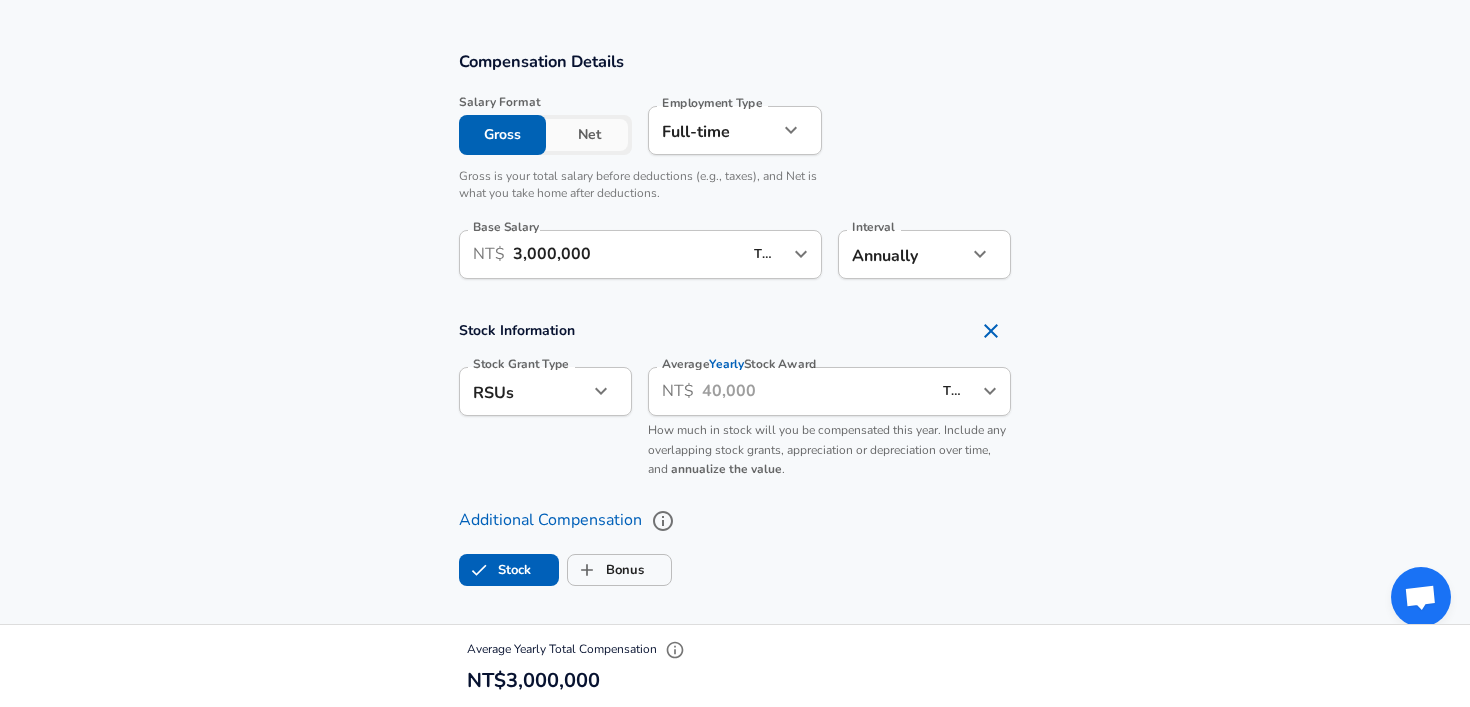 click on "Stock" at bounding box center [495, 570] 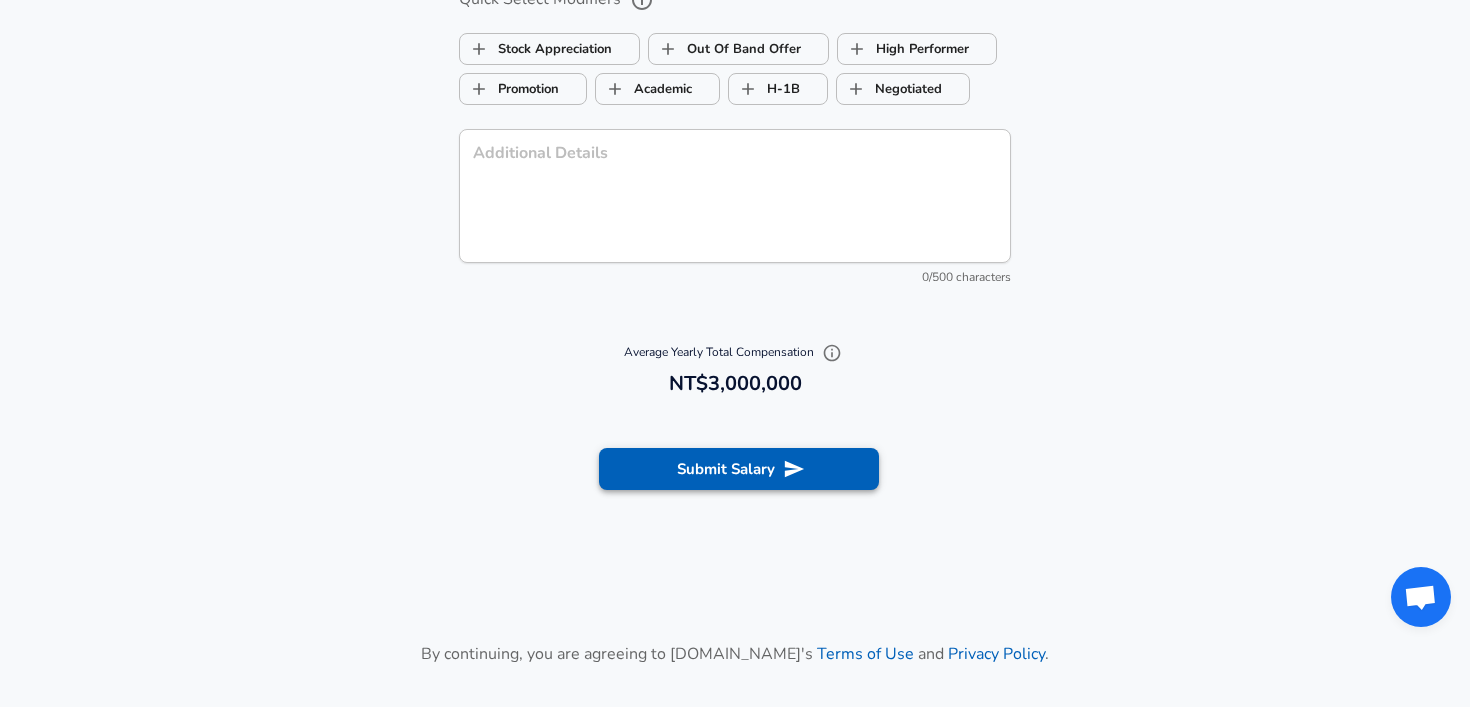 click on "Submit Salary" at bounding box center [739, 469] 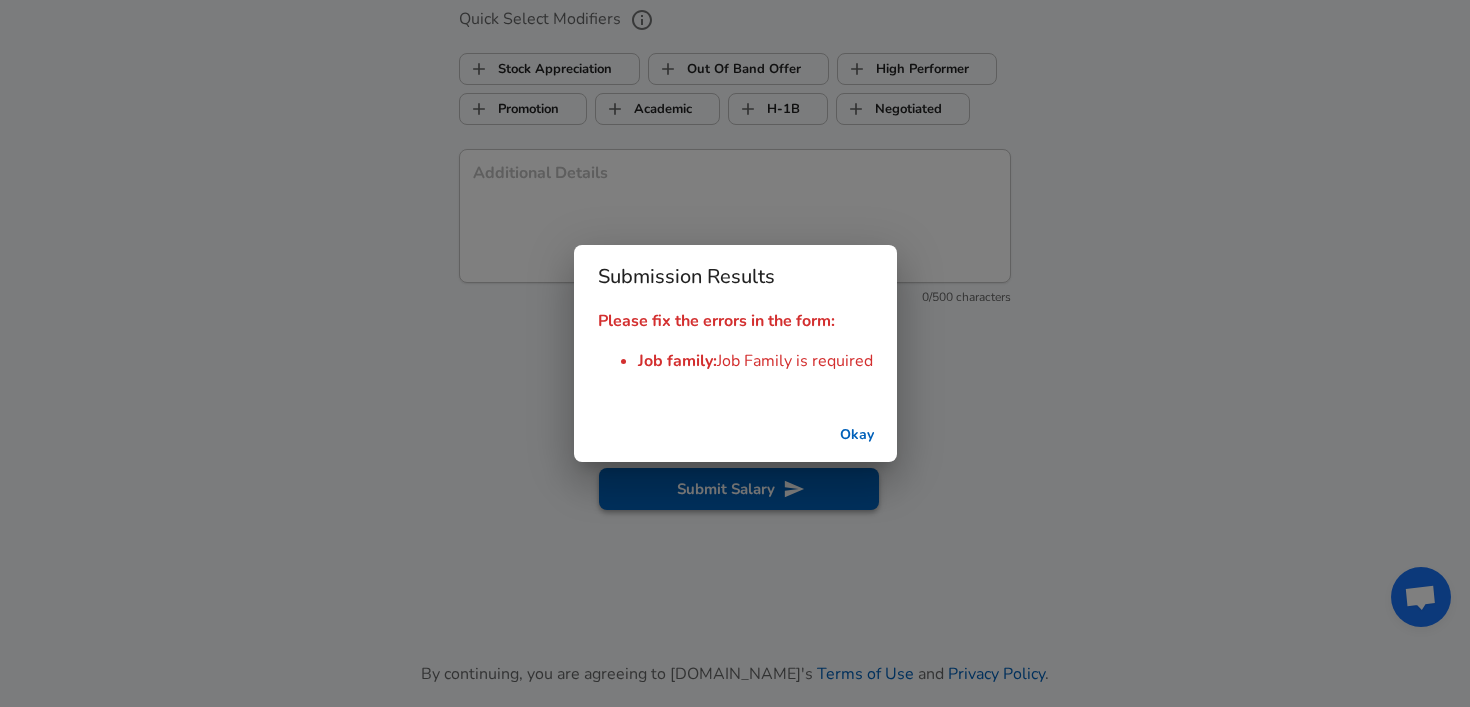 scroll, scrollTop: 1913, scrollLeft: 0, axis: vertical 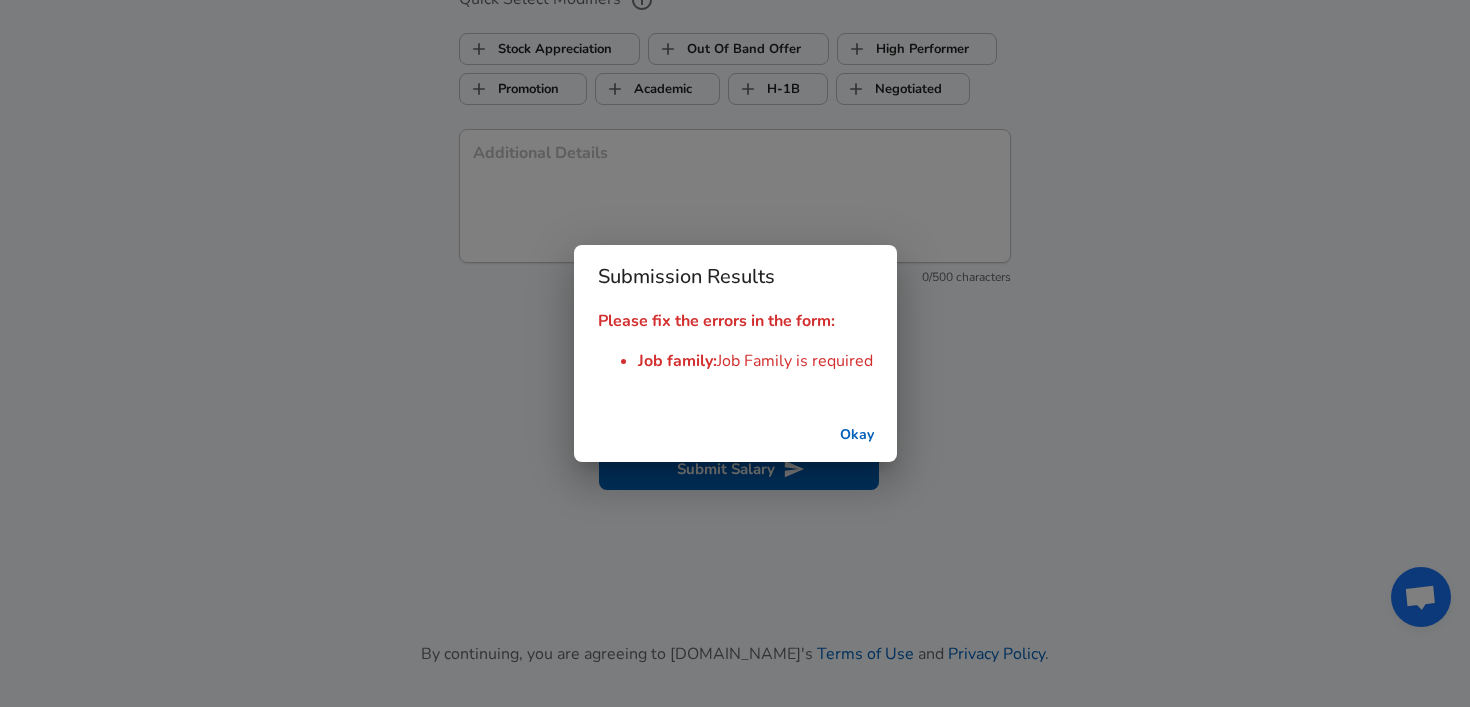 click on "Okay" at bounding box center [857, 435] 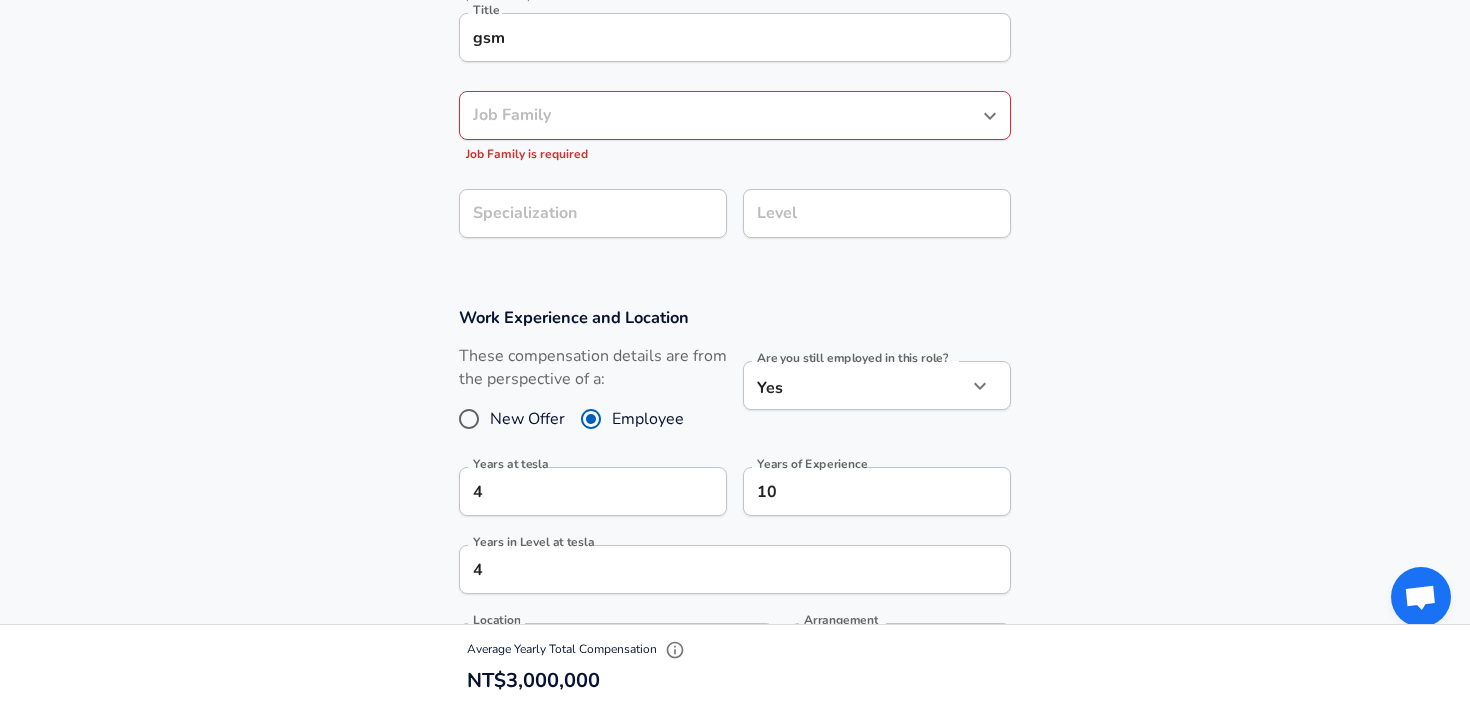 scroll, scrollTop: 582, scrollLeft: 0, axis: vertical 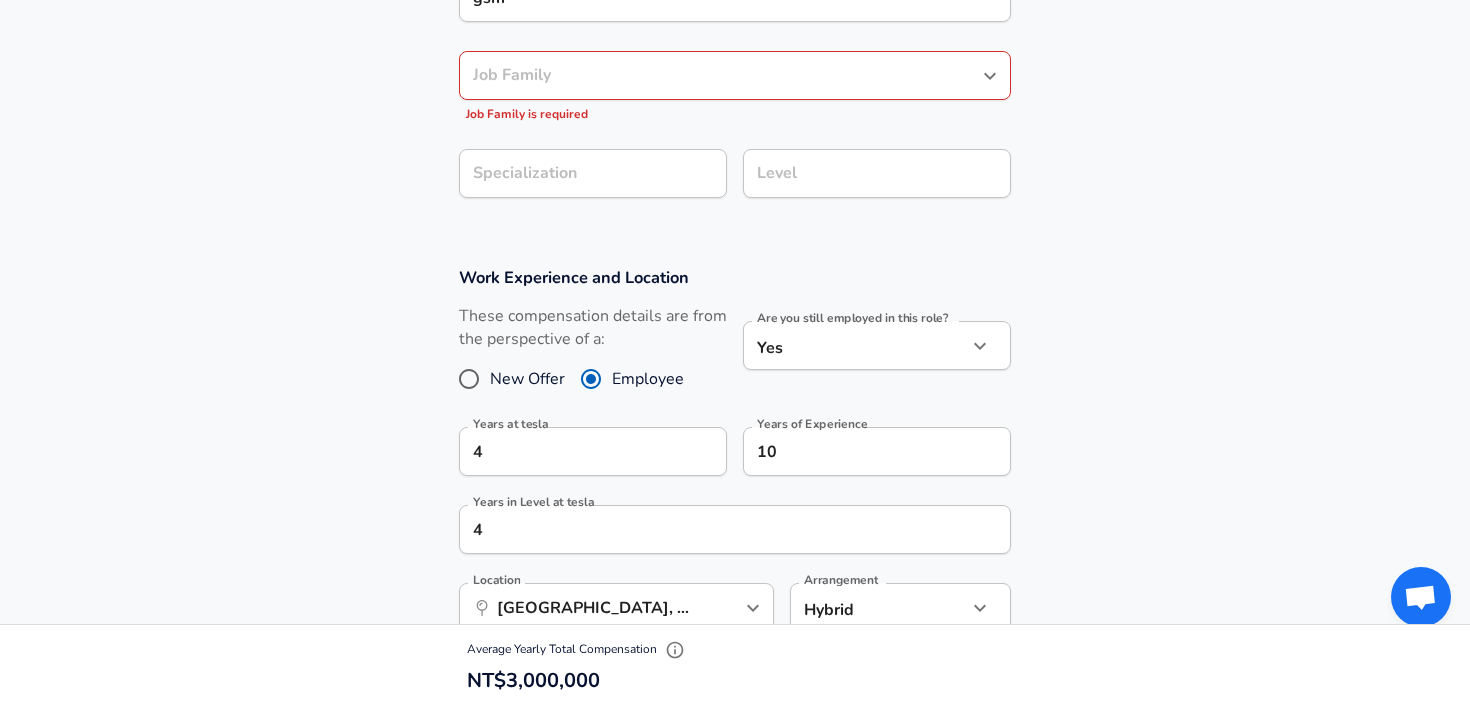click on "Job Family" at bounding box center (720, 75) 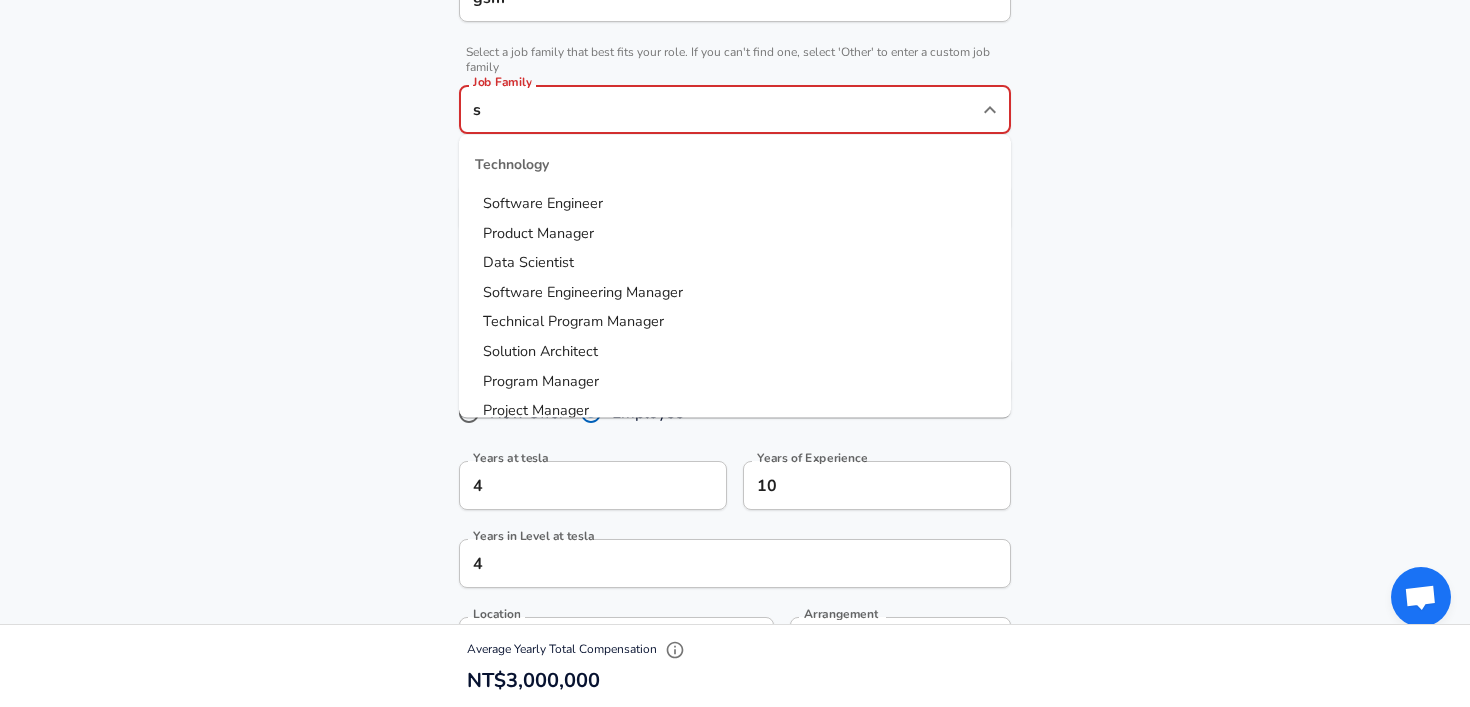 scroll, scrollTop: 0, scrollLeft: 0, axis: both 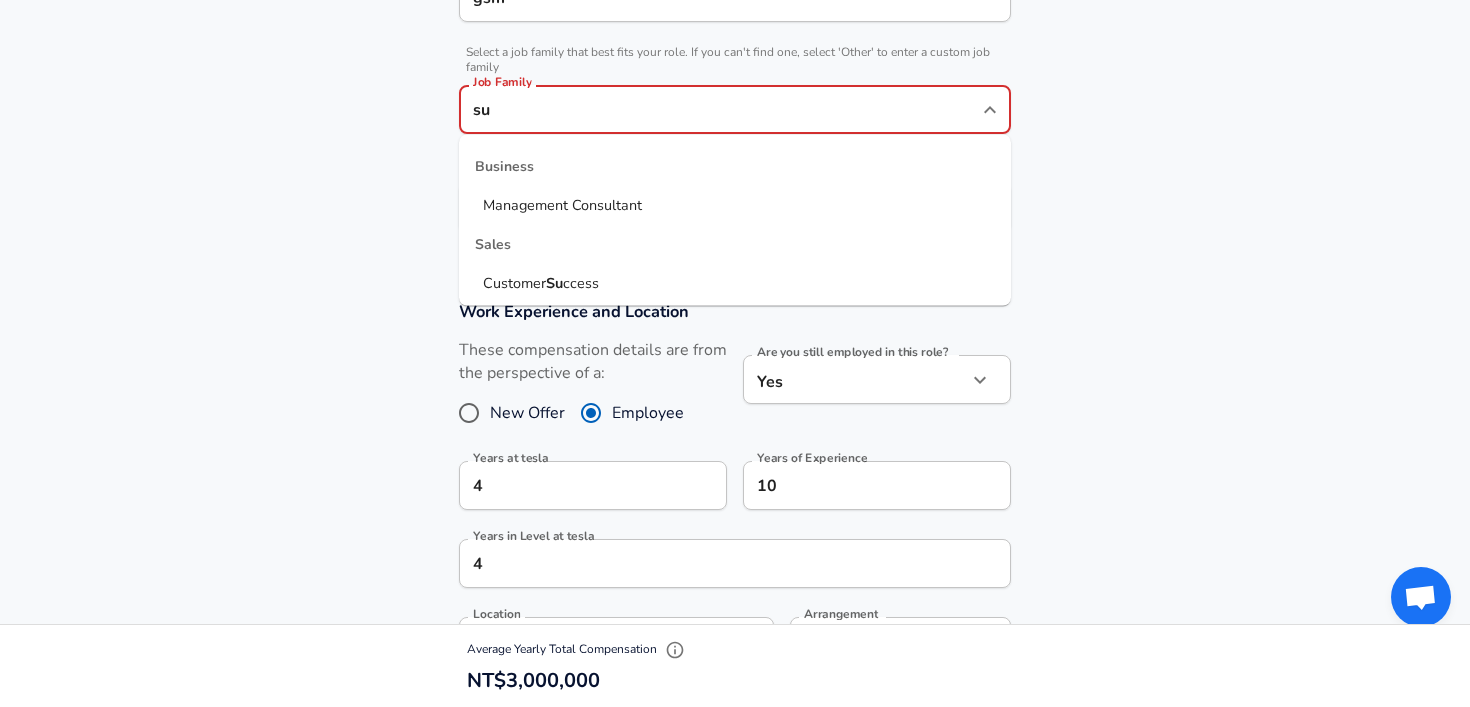 type on "s" 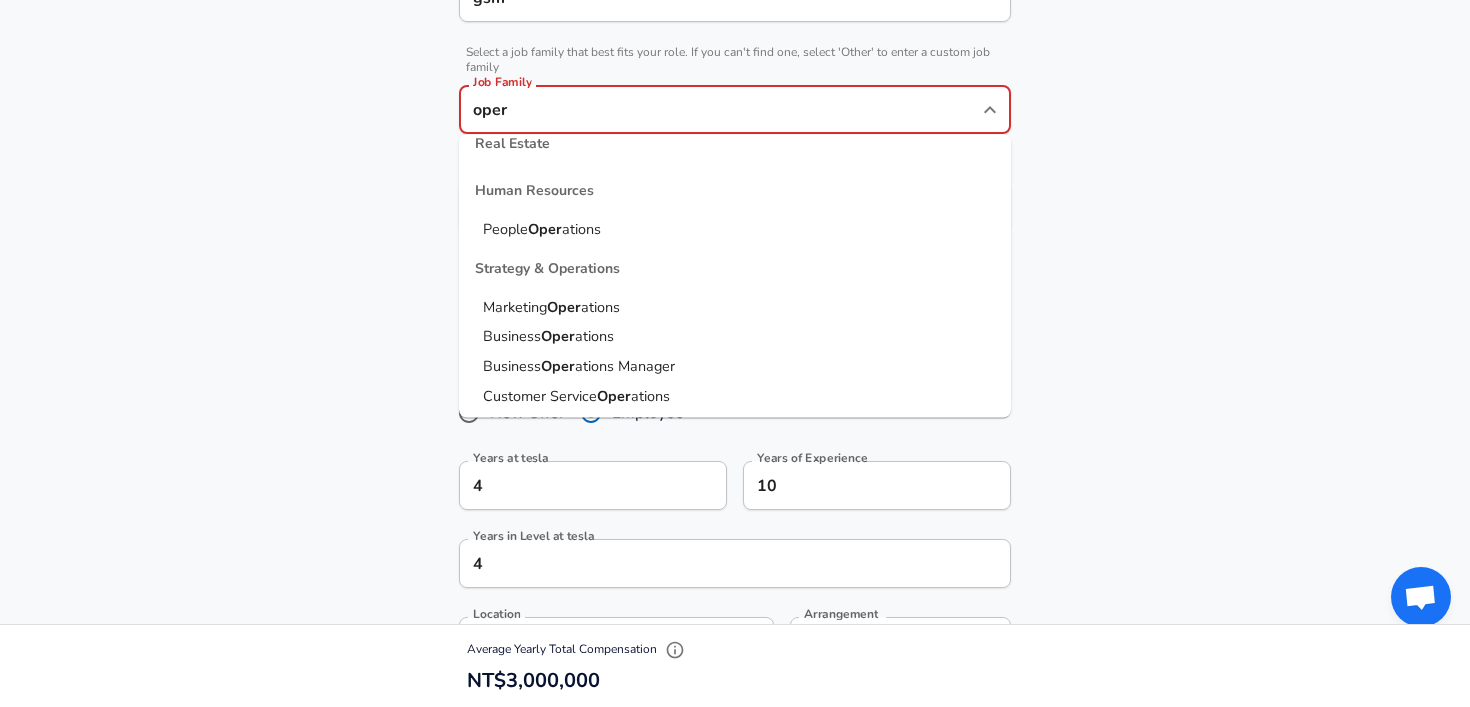 scroll, scrollTop: 132, scrollLeft: 0, axis: vertical 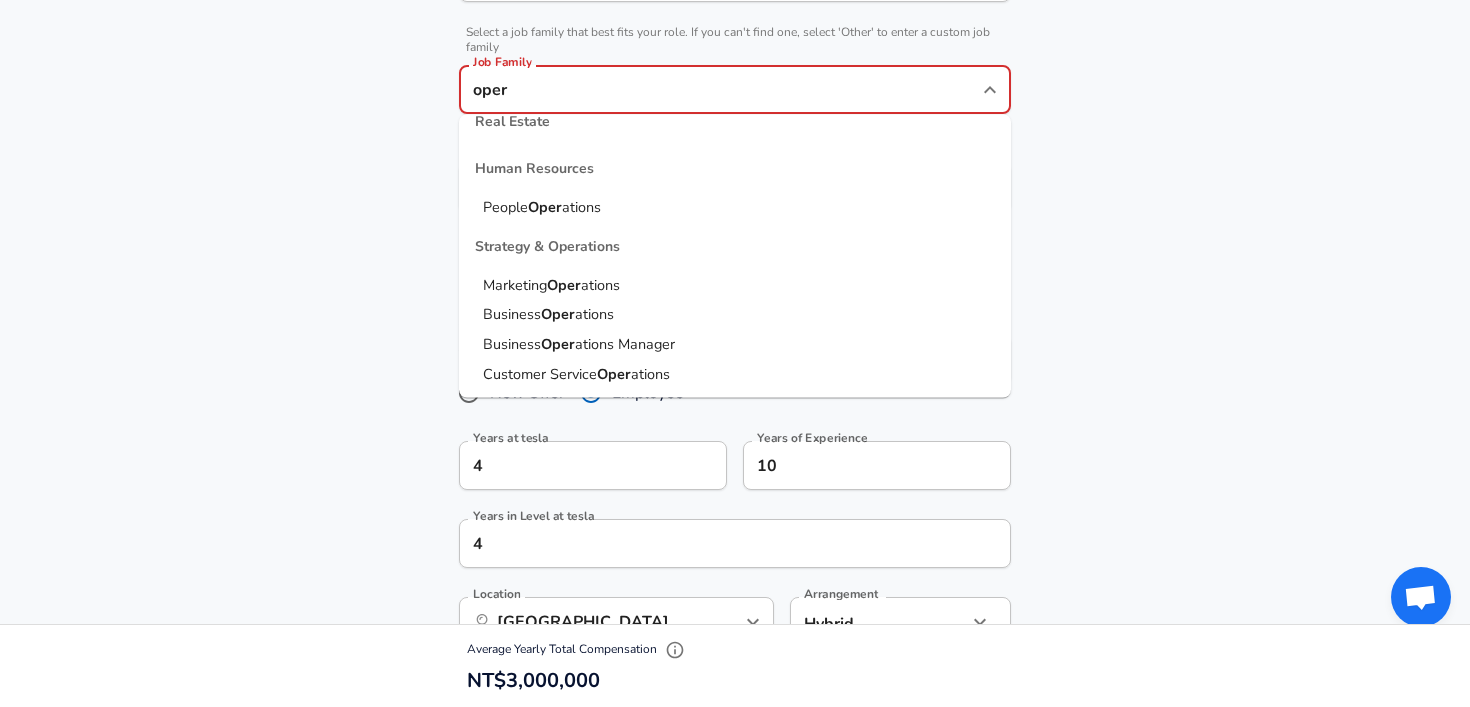 click on "oper" at bounding box center (720, 89) 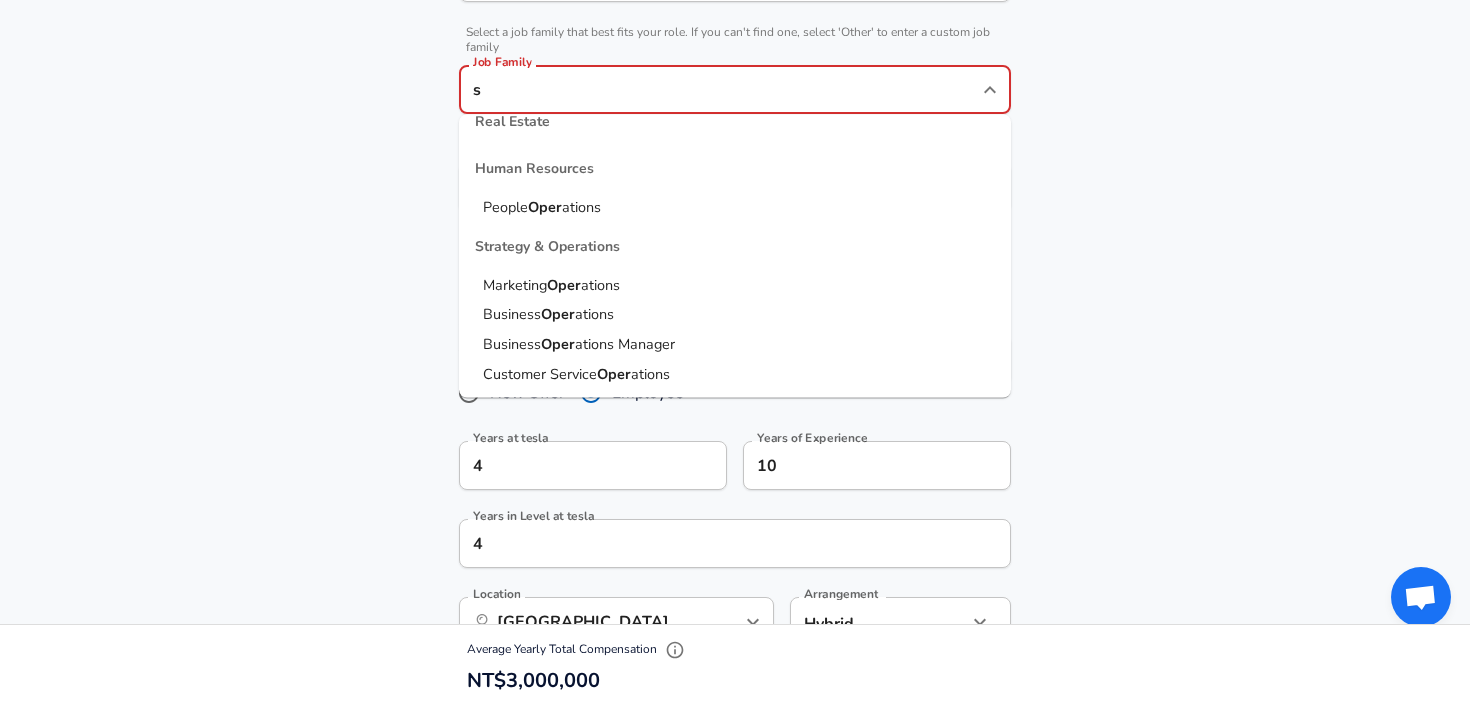 scroll, scrollTop: 0, scrollLeft: 0, axis: both 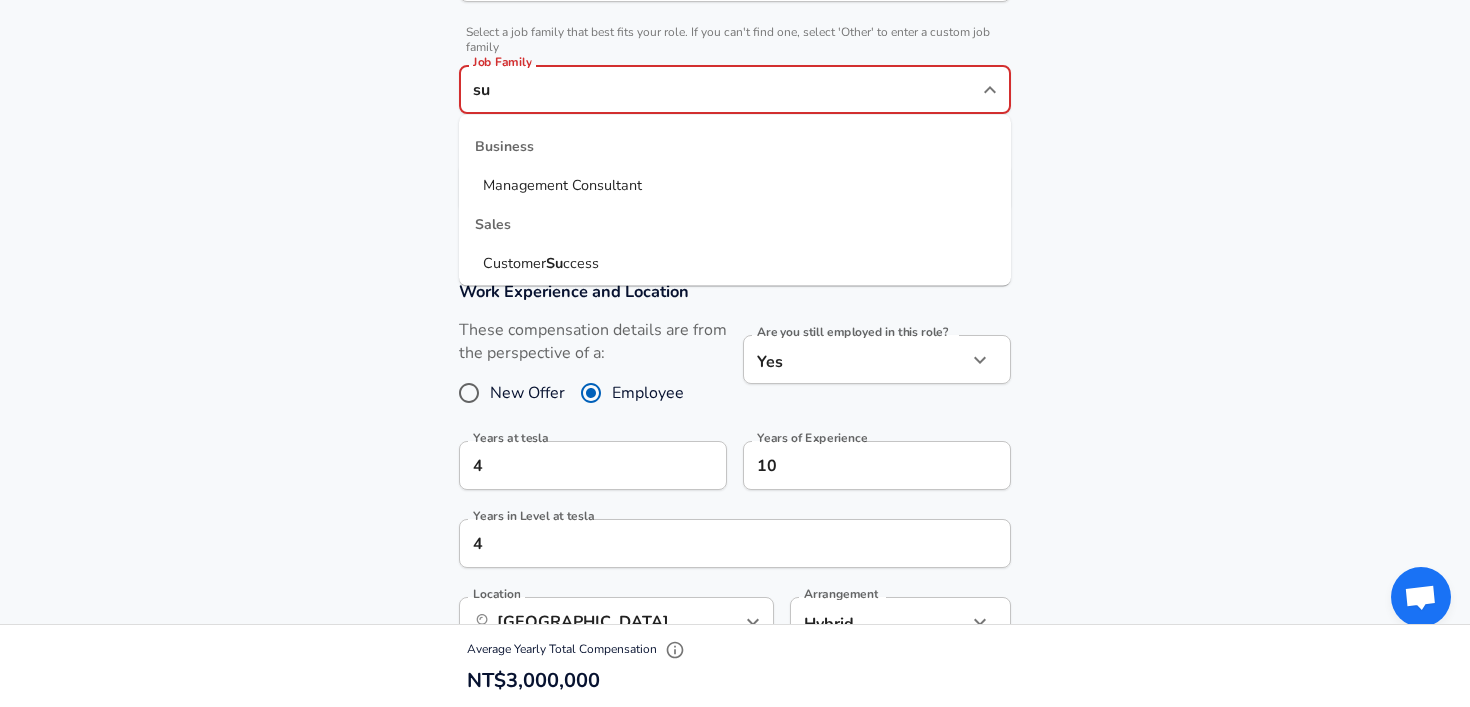 type on "s" 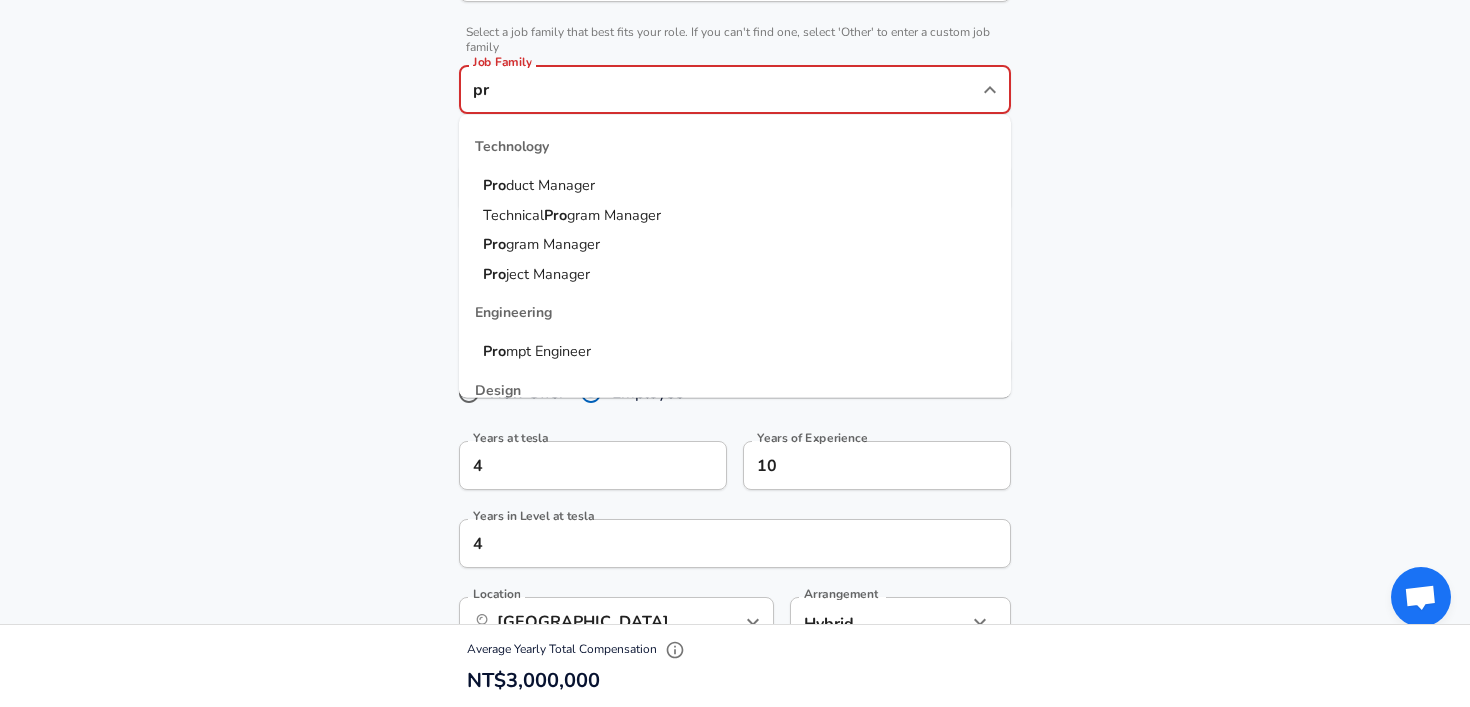 type on "p" 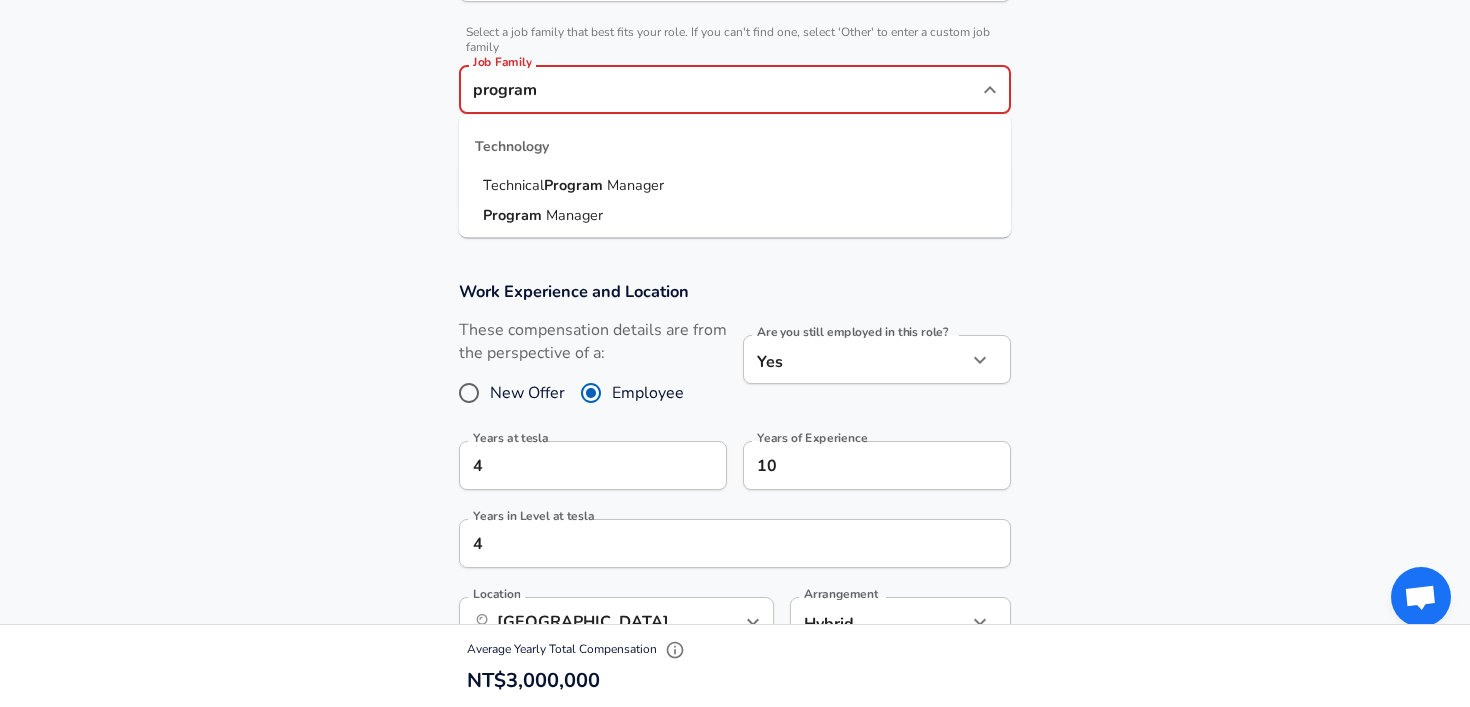 click on "Program" at bounding box center (514, 214) 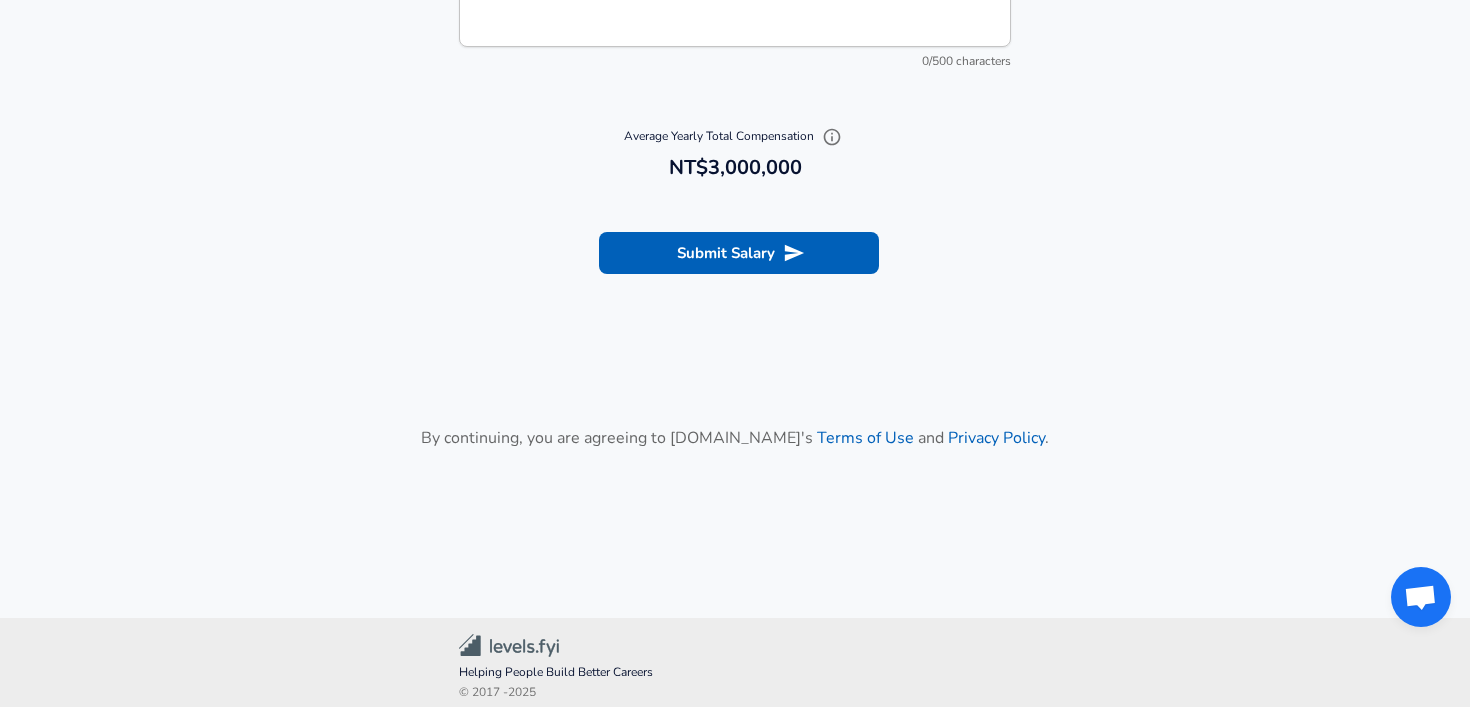 scroll, scrollTop: 2154, scrollLeft: 0, axis: vertical 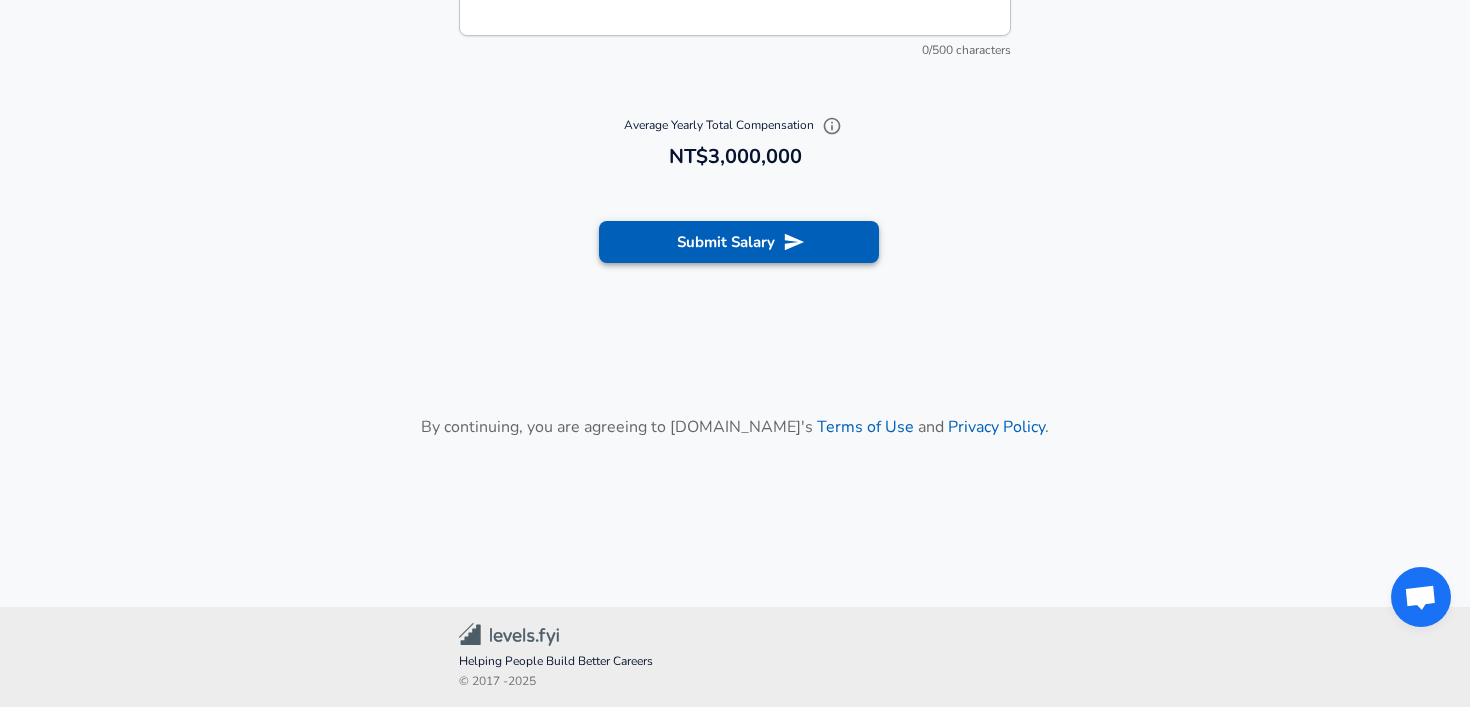 type on "Program Manager" 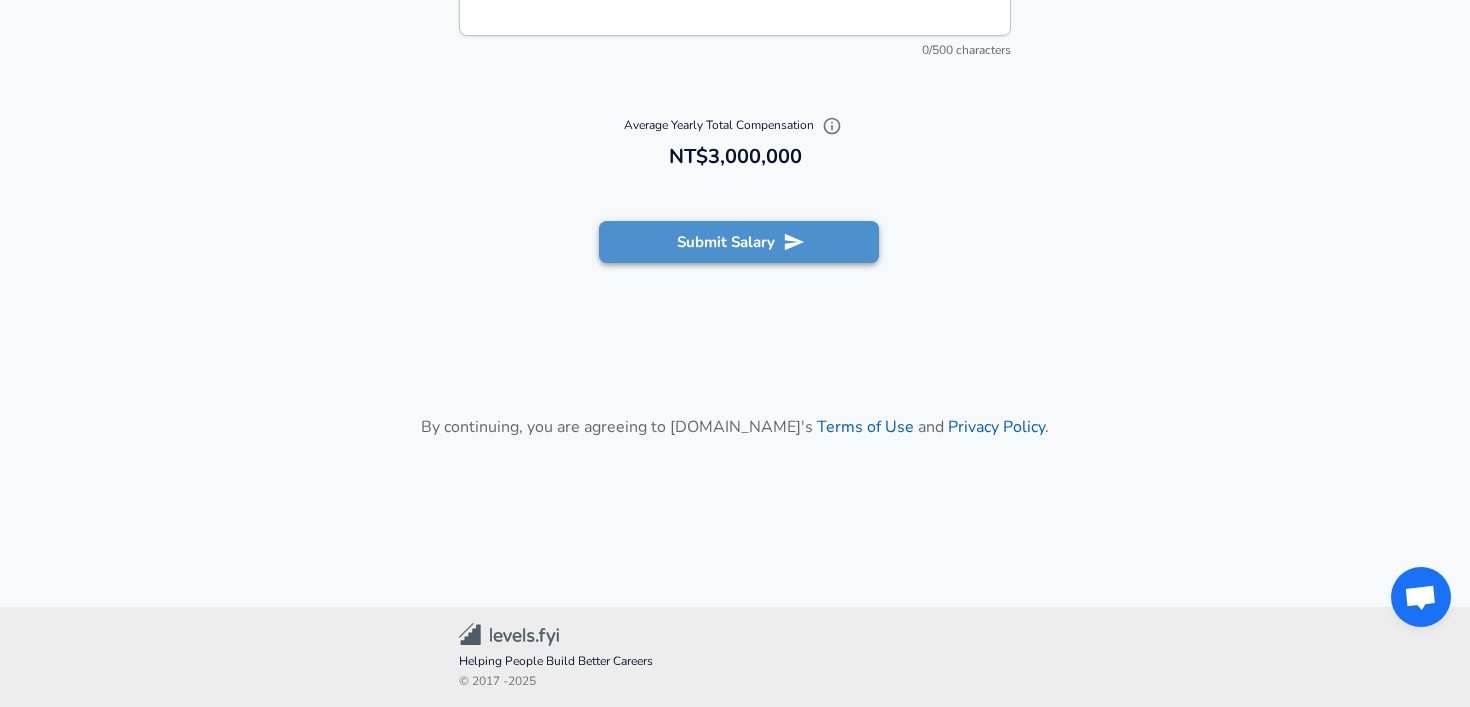 click on "Submit Salary" at bounding box center (739, 242) 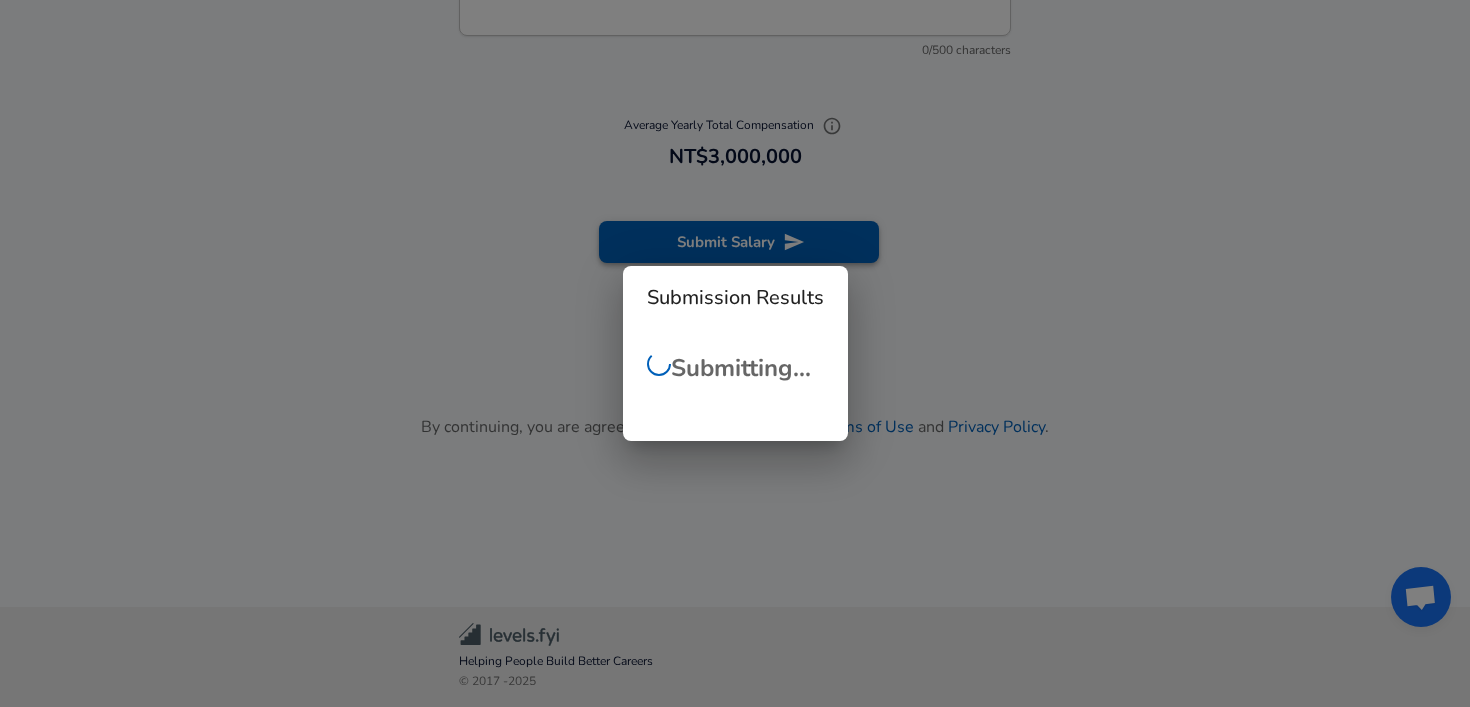 scroll, scrollTop: 2194, scrollLeft: 0, axis: vertical 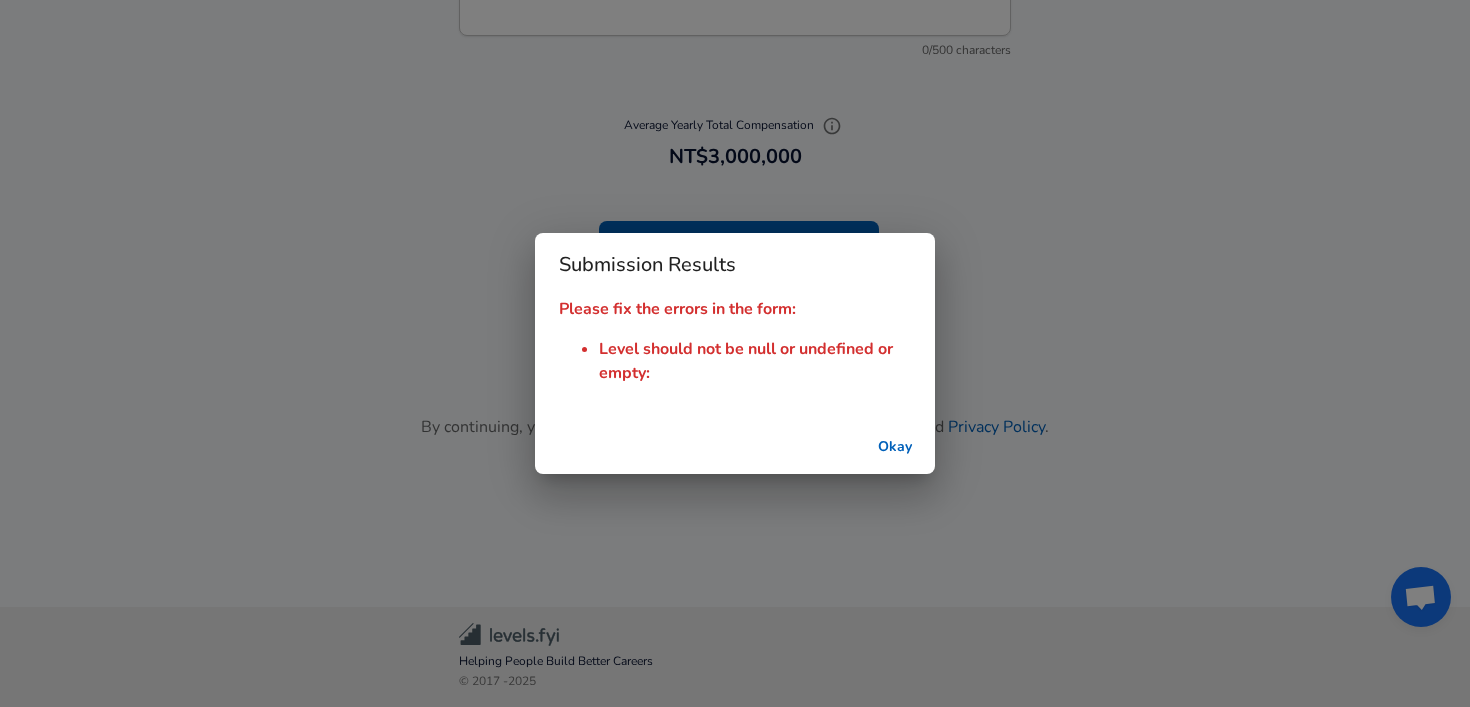 click on "Okay" at bounding box center (895, 447) 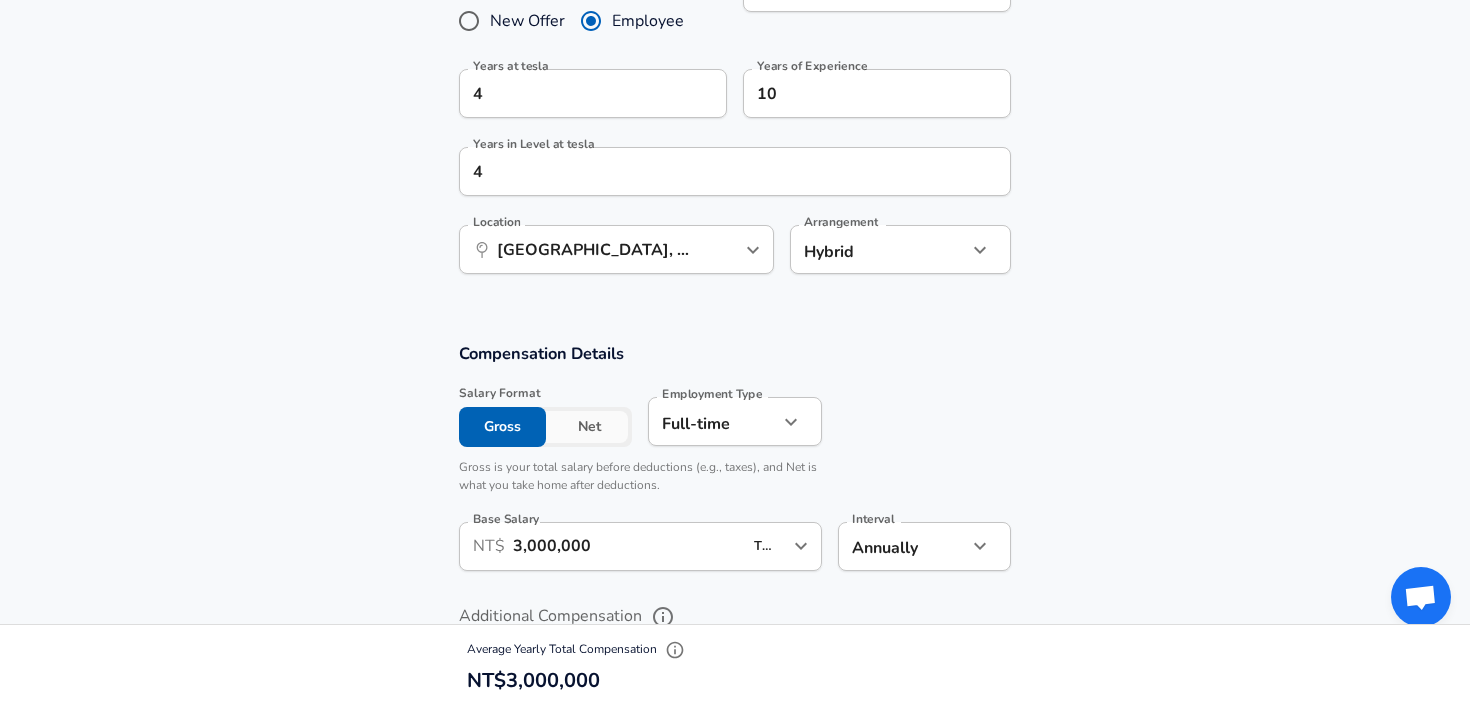 scroll, scrollTop: 778, scrollLeft: 0, axis: vertical 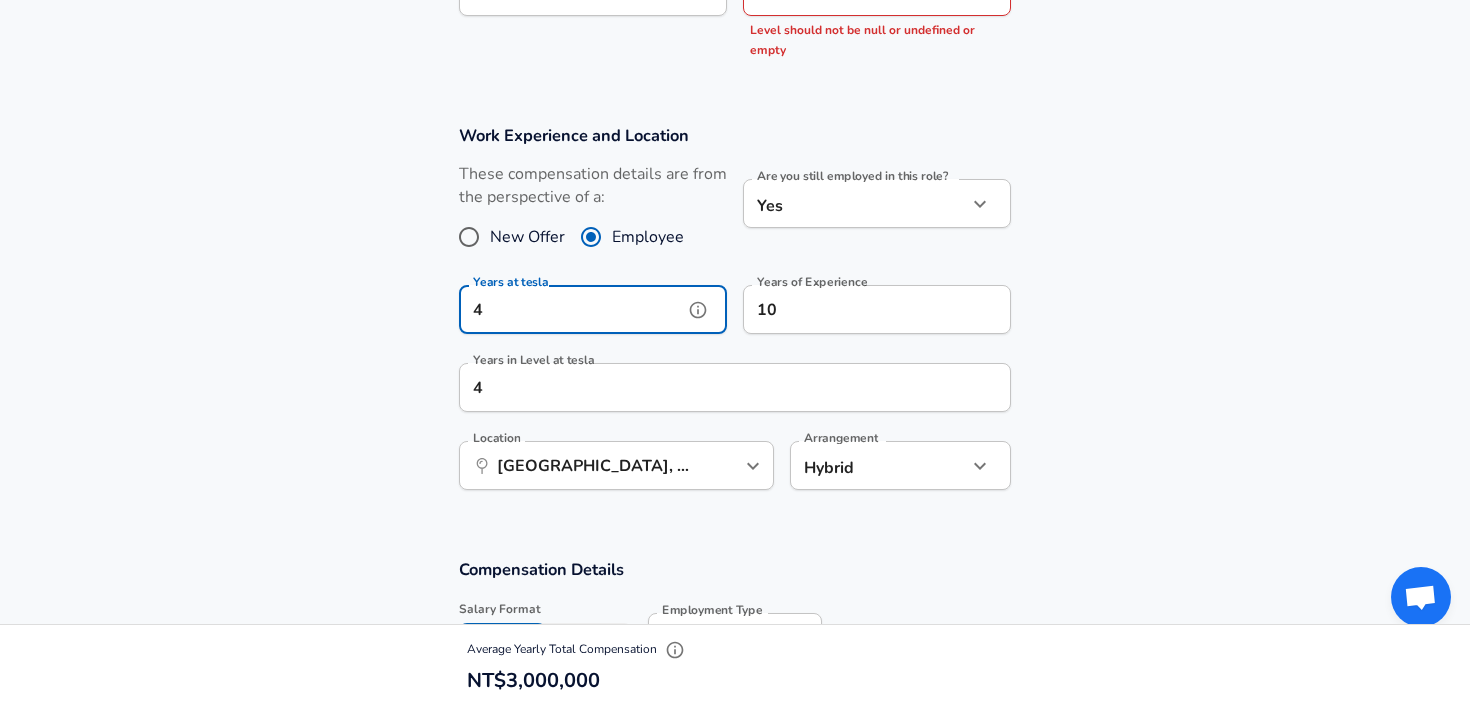 click on "4" at bounding box center (571, 309) 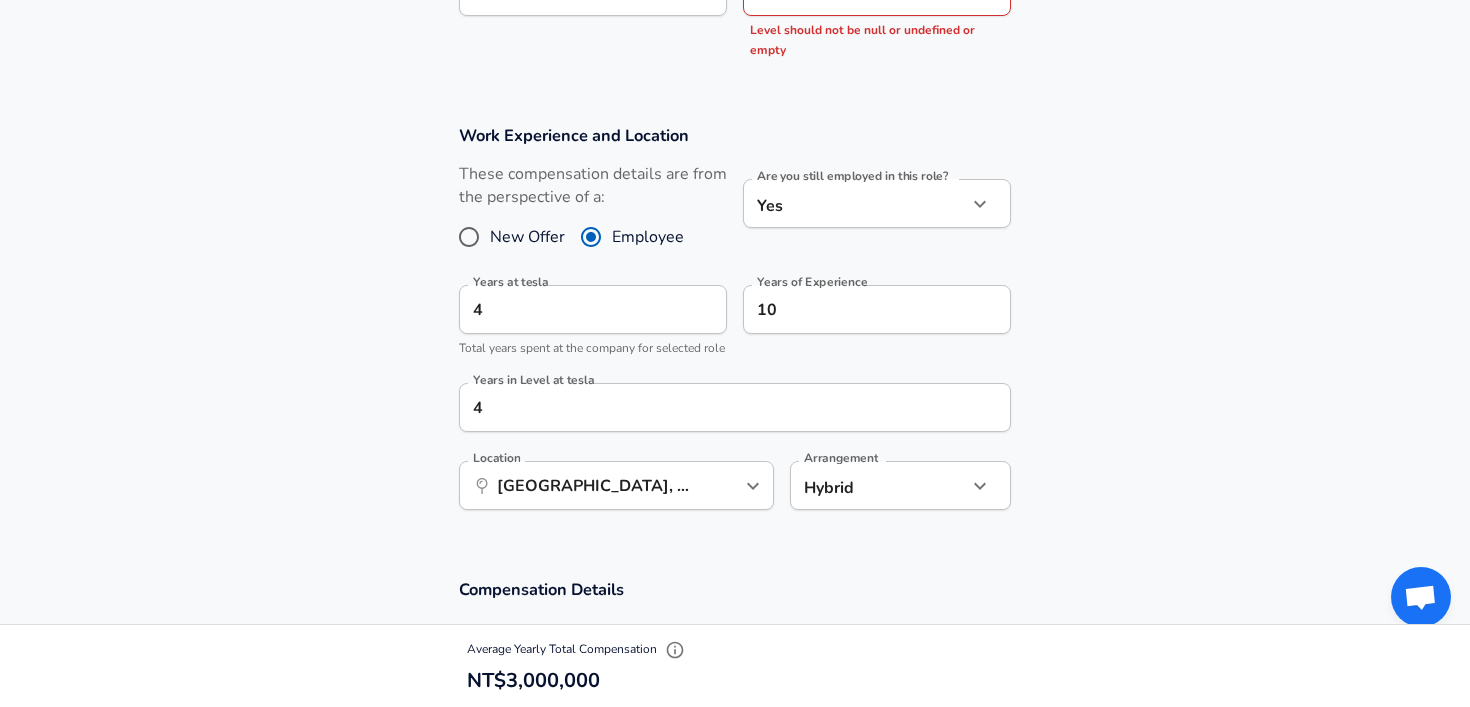 click on "Total years spent at the company for selected role" at bounding box center [592, 348] 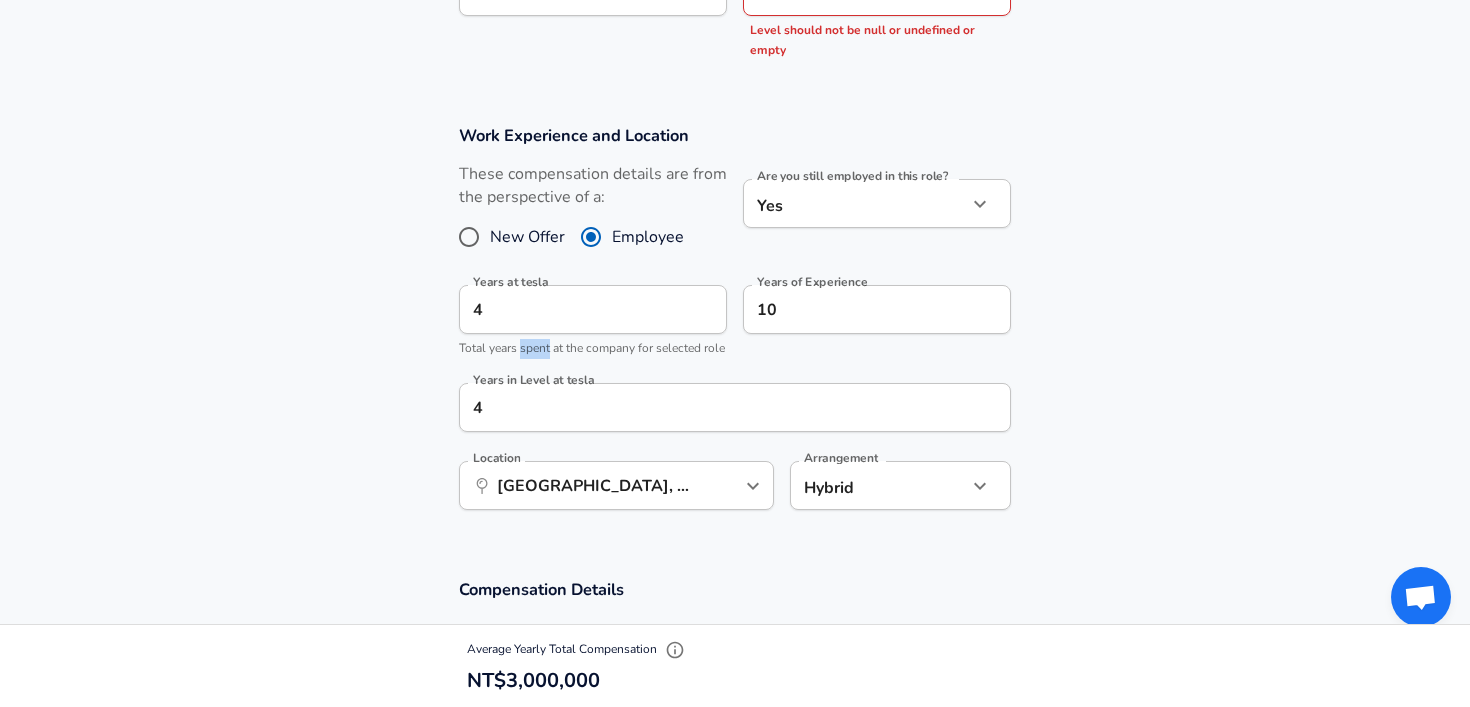 click on "Total years spent at the company for selected role" at bounding box center [592, 348] 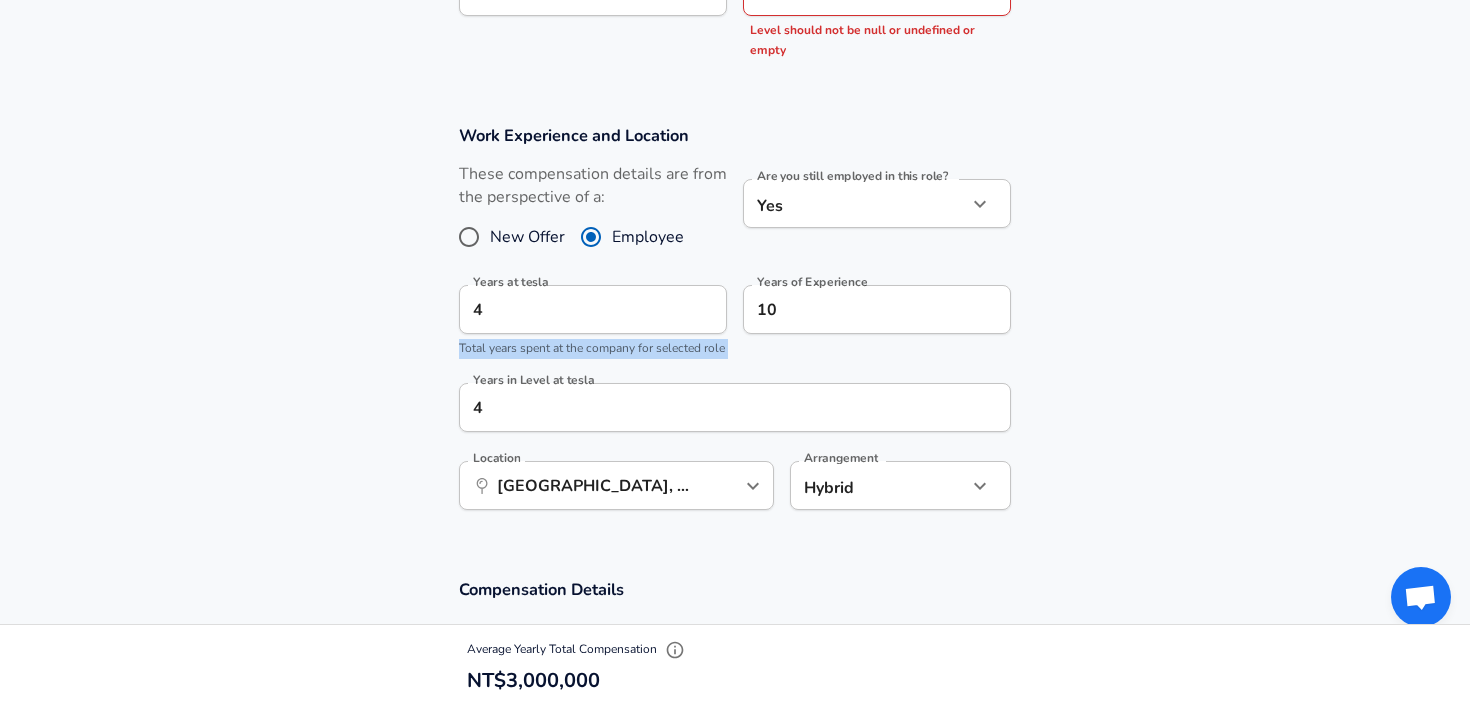 click on "Total years spent at the company for selected role" at bounding box center (592, 348) 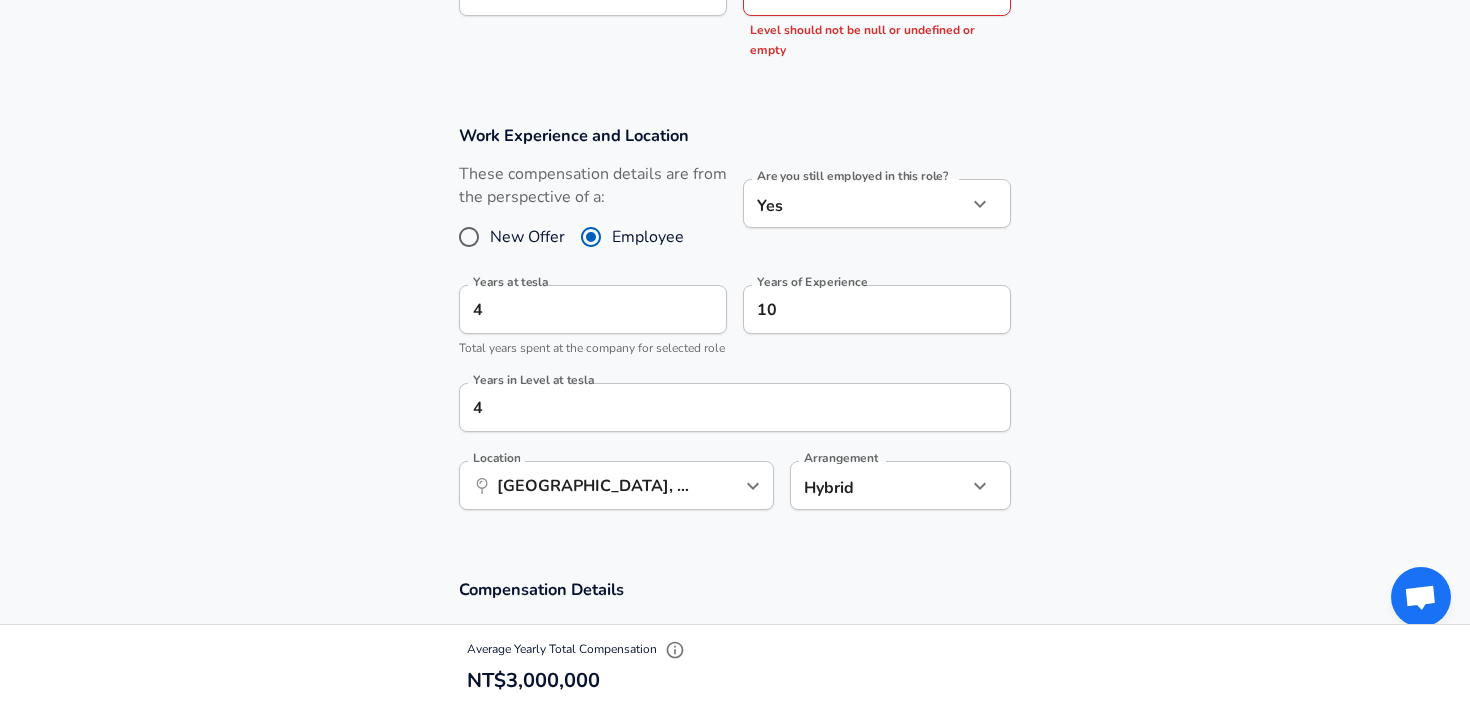 click on "Years of Experience 10 Years of Experience" at bounding box center (869, 318) 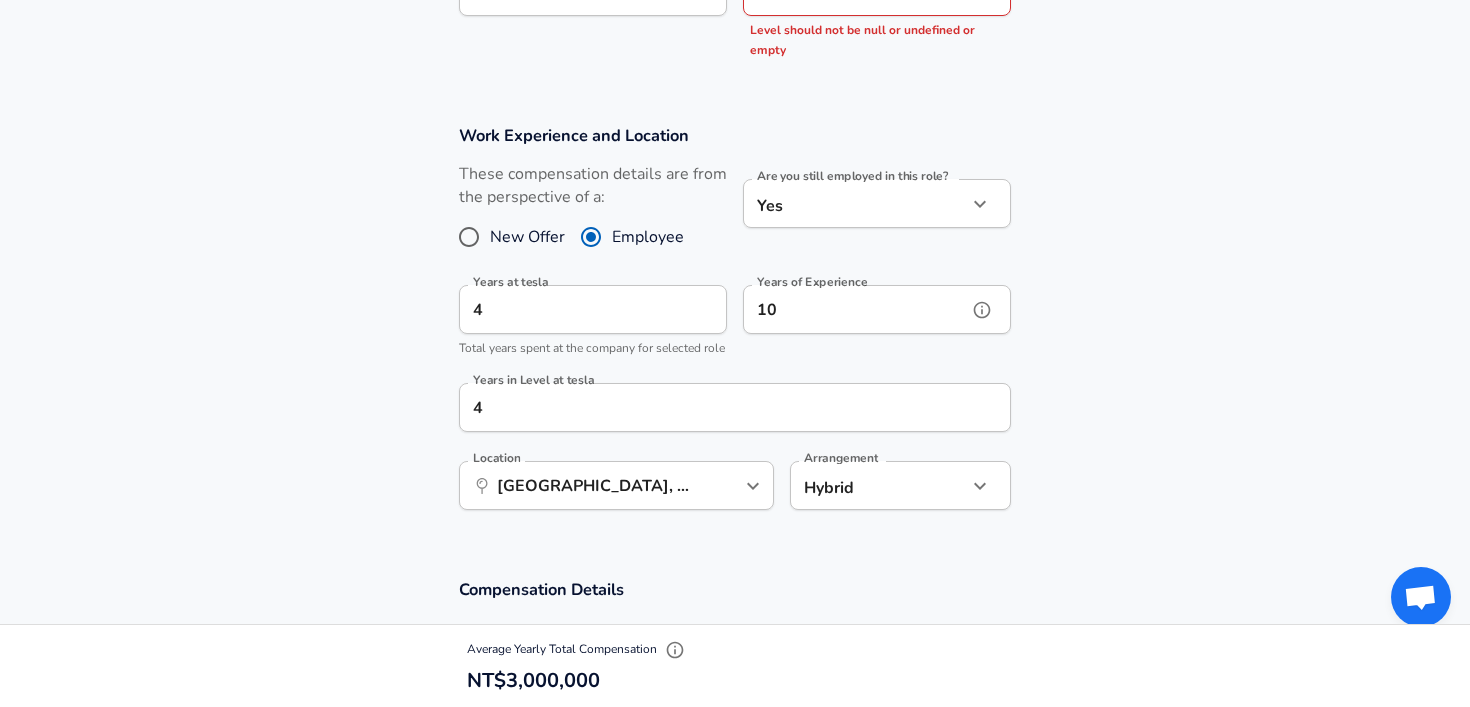 click 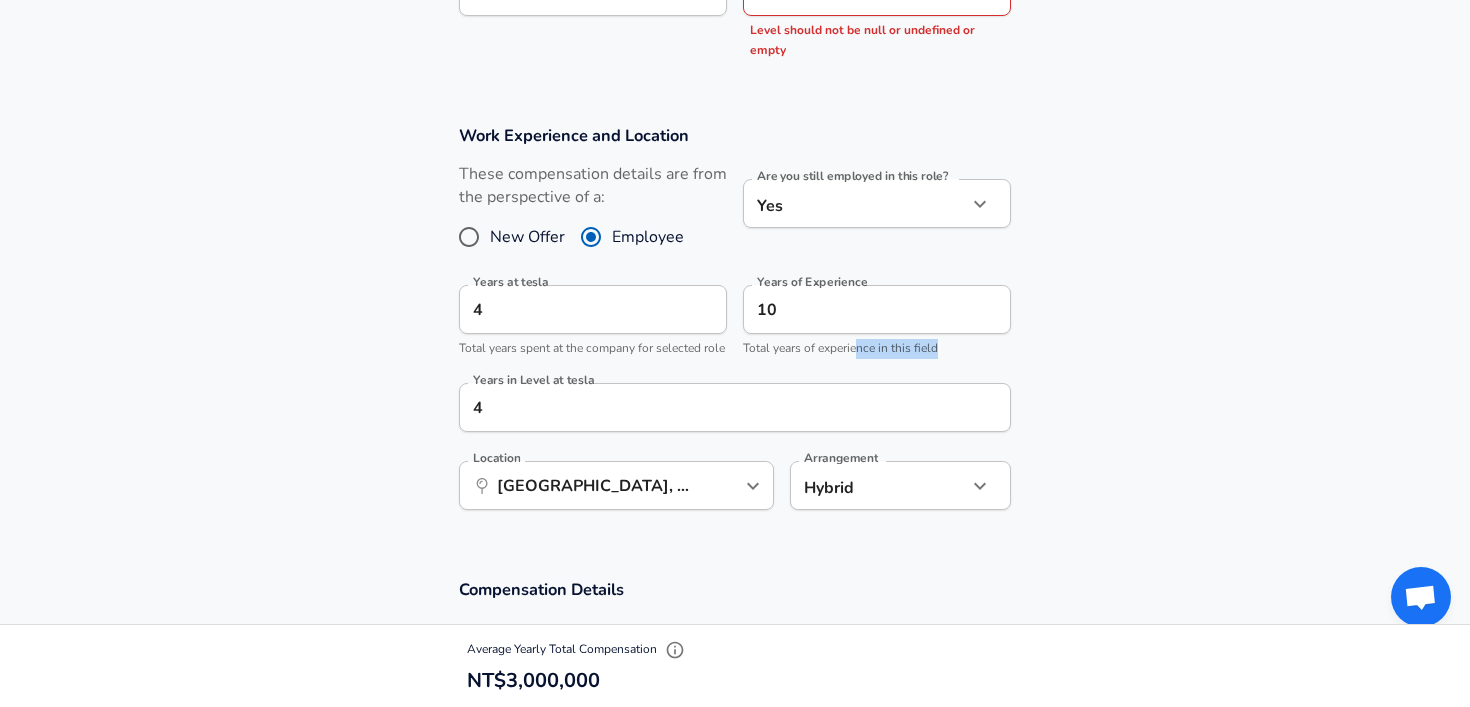 drag, startPoint x: 856, startPoint y: 354, endPoint x: 975, endPoint y: 354, distance: 119 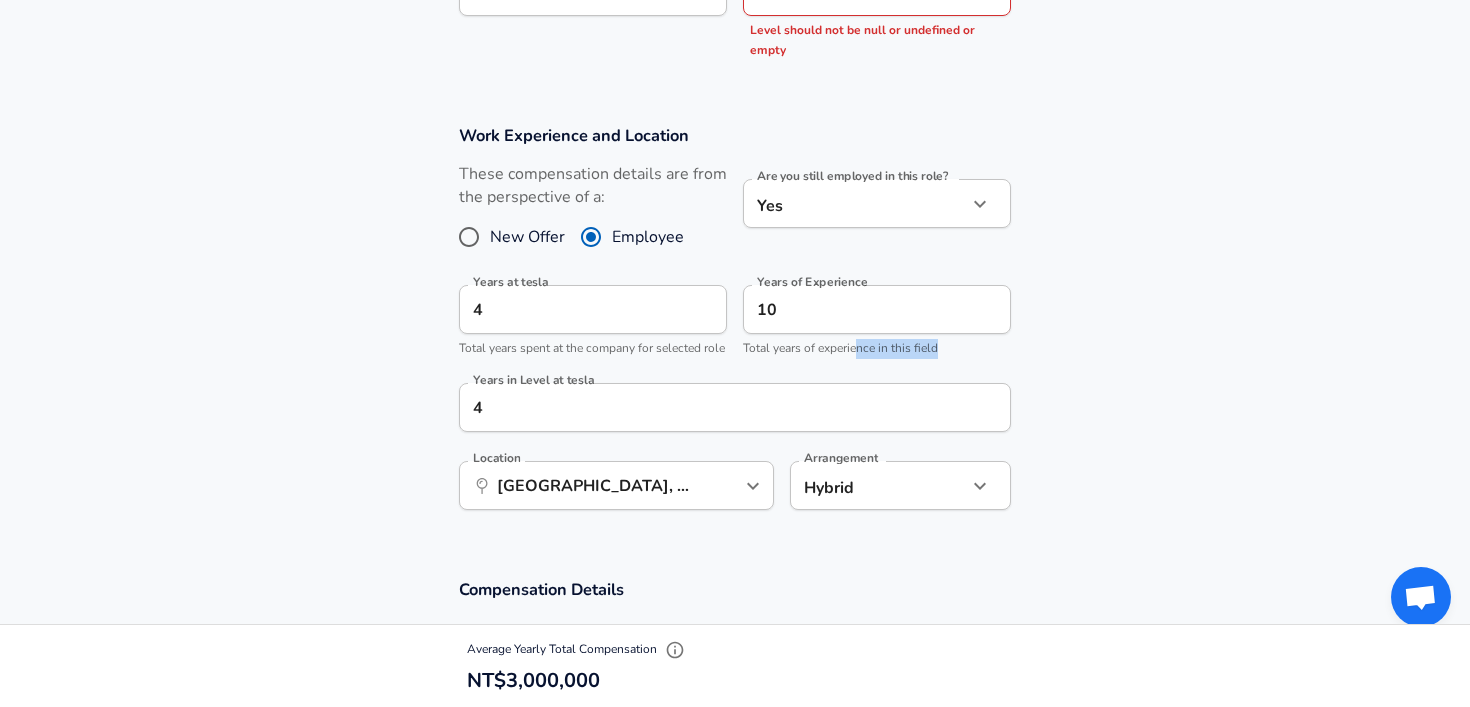 click on "Total years of experience in this field" at bounding box center (877, 349) 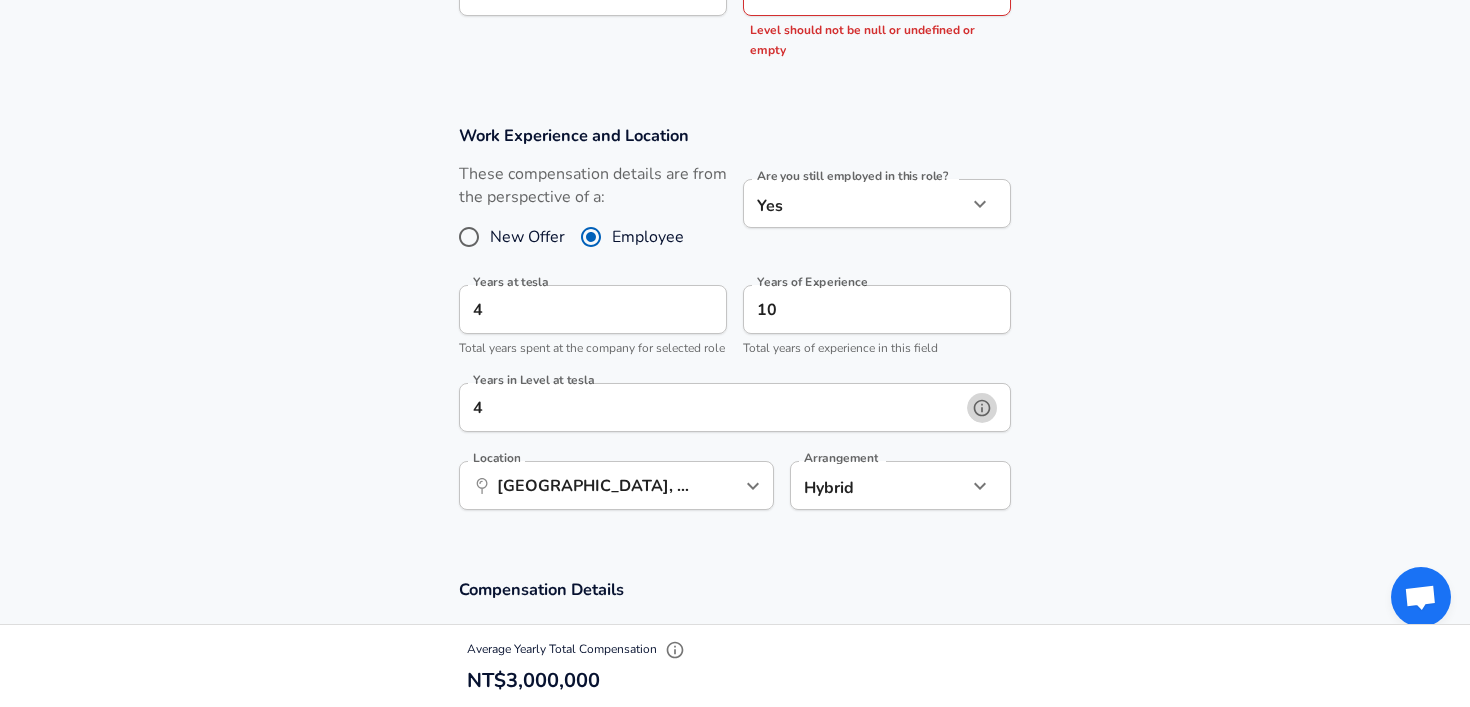 click 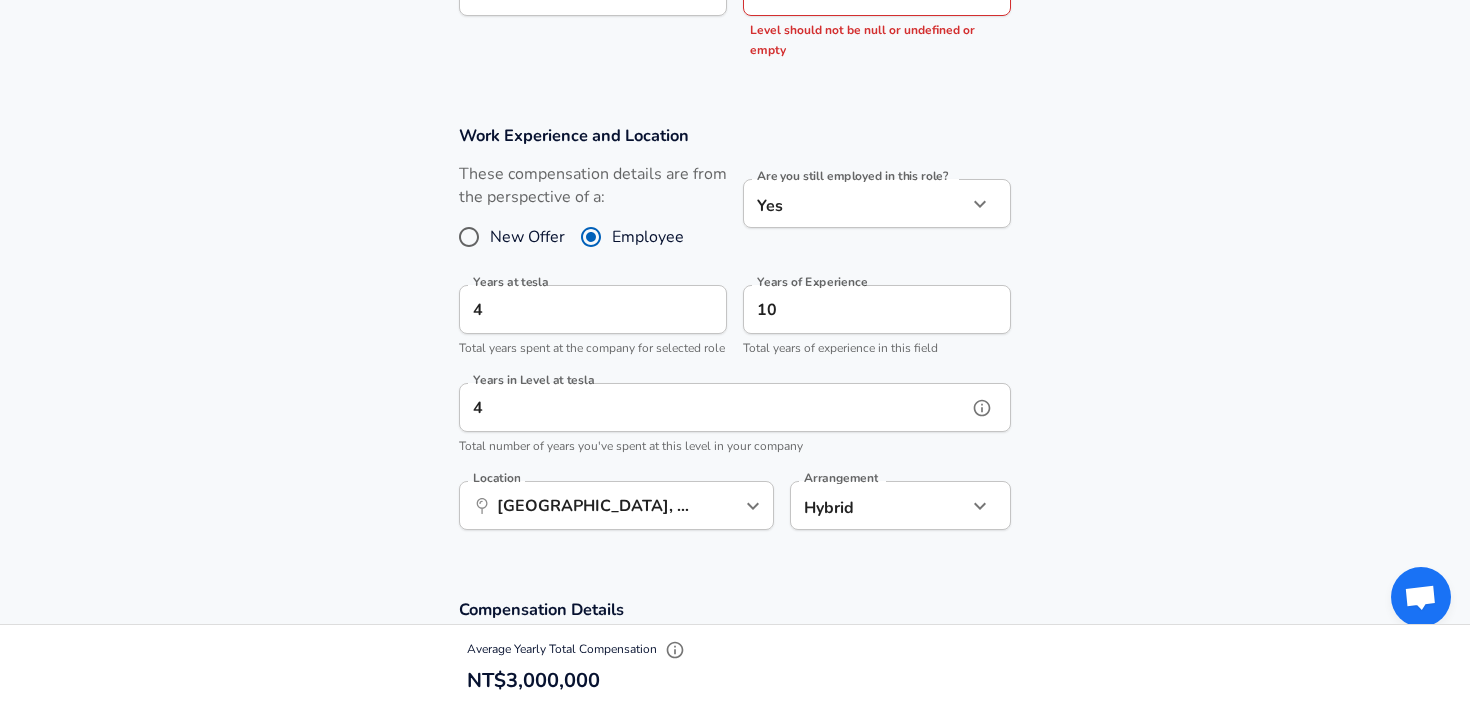 click on "4" at bounding box center (713, 407) 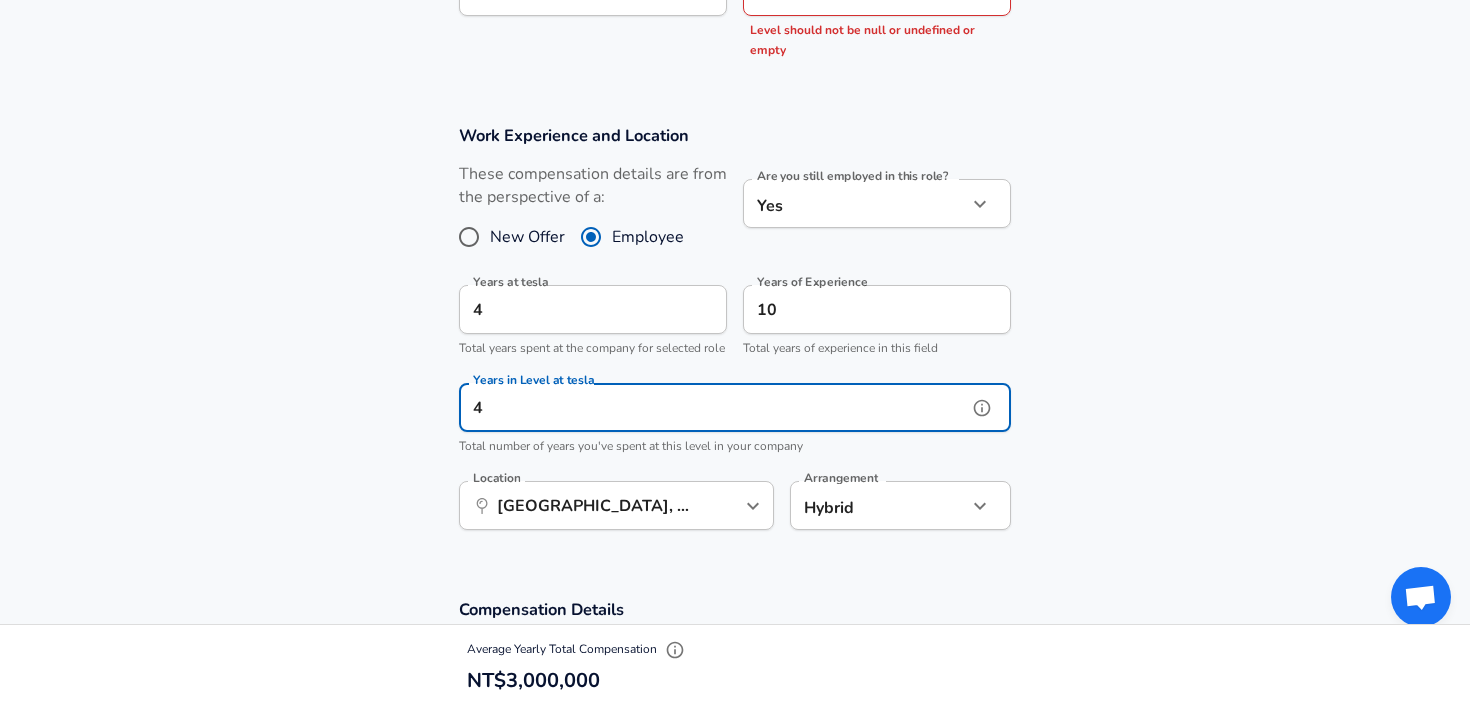 click on "4" at bounding box center (713, 407) 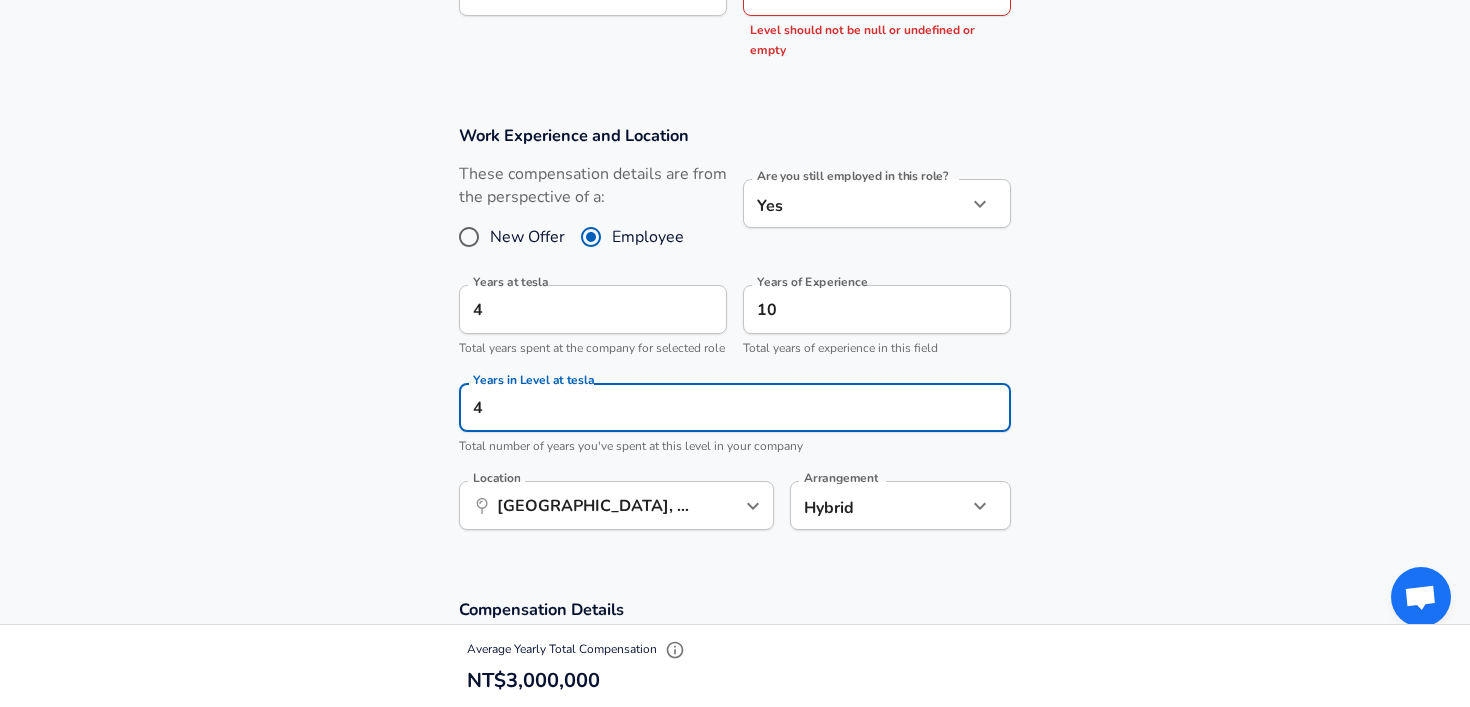 click on "Work Experience and Location These compensation details are from the perspective of a: New Offer Employee Are you still employed in this role? Yes yes Are you still employed in this role? Years at tesla 4 Years at tesla   Total years spent at the company for selected role Years of Experience 10 Years of Experience   Total years of experience in this field Years in Level at tesla 4 Years in Level at tesla   Total number of years you've spent at this level in your company Location ​ [GEOGRAPHIC_DATA], [GEOGRAPHIC_DATA], [GEOGRAPHIC_DATA] Location Arrangement Hybrid hybrid Arrangement" at bounding box center (735, 338) 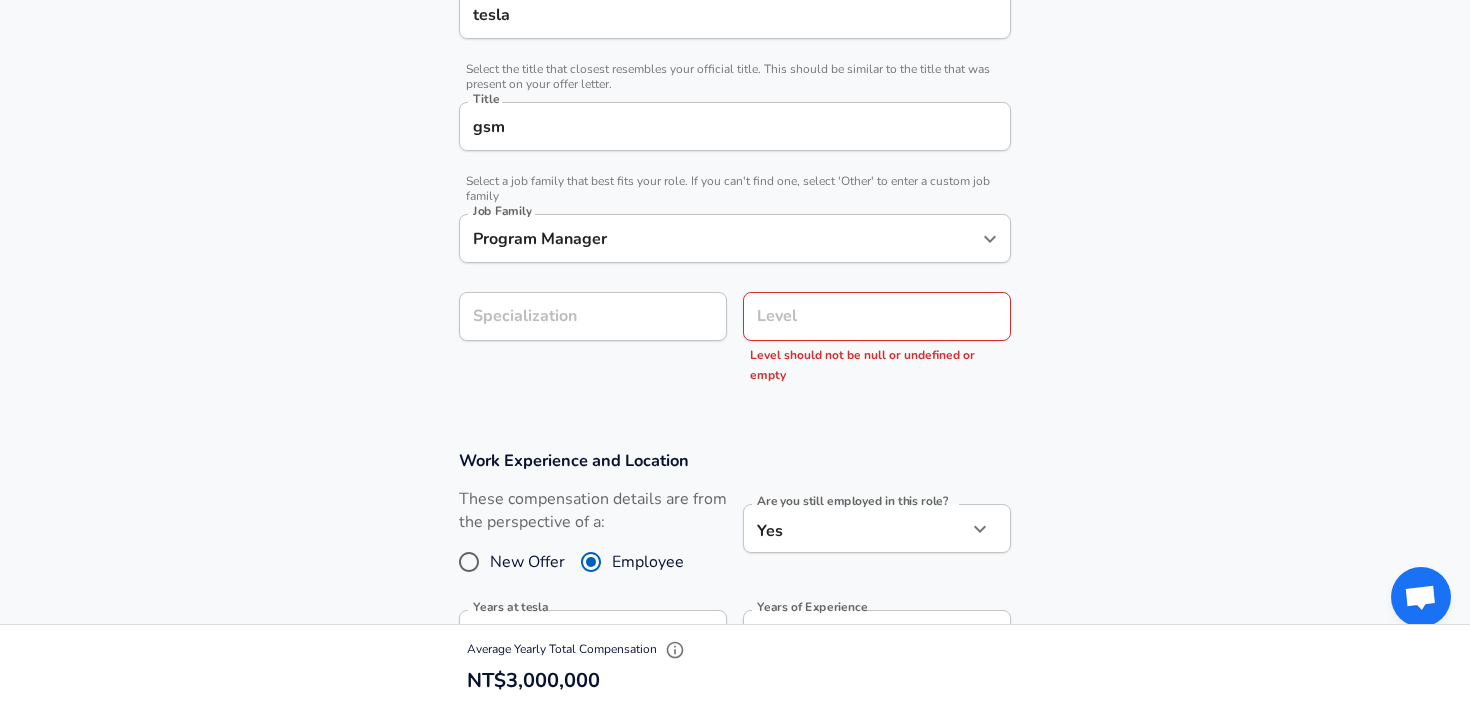 scroll, scrollTop: 493, scrollLeft: 0, axis: vertical 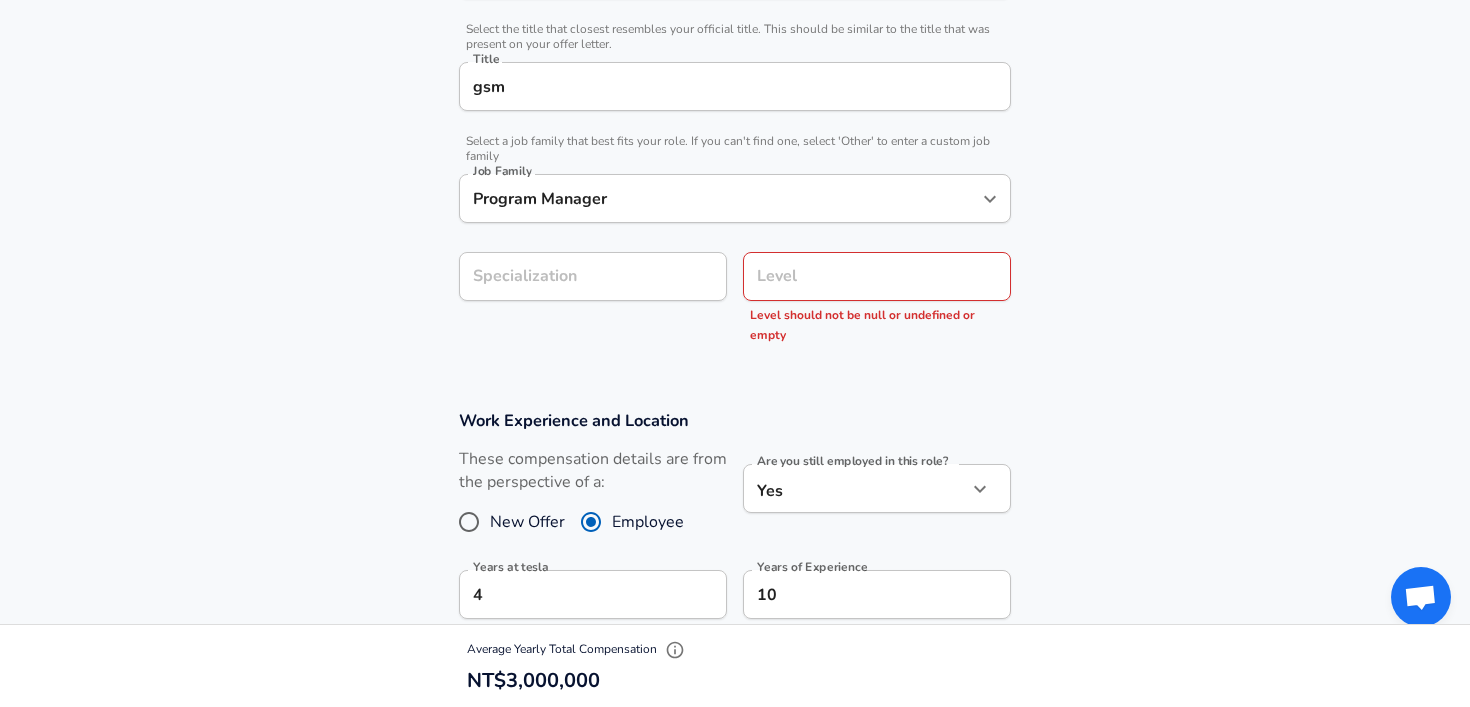 click on "Level" at bounding box center (877, 276) 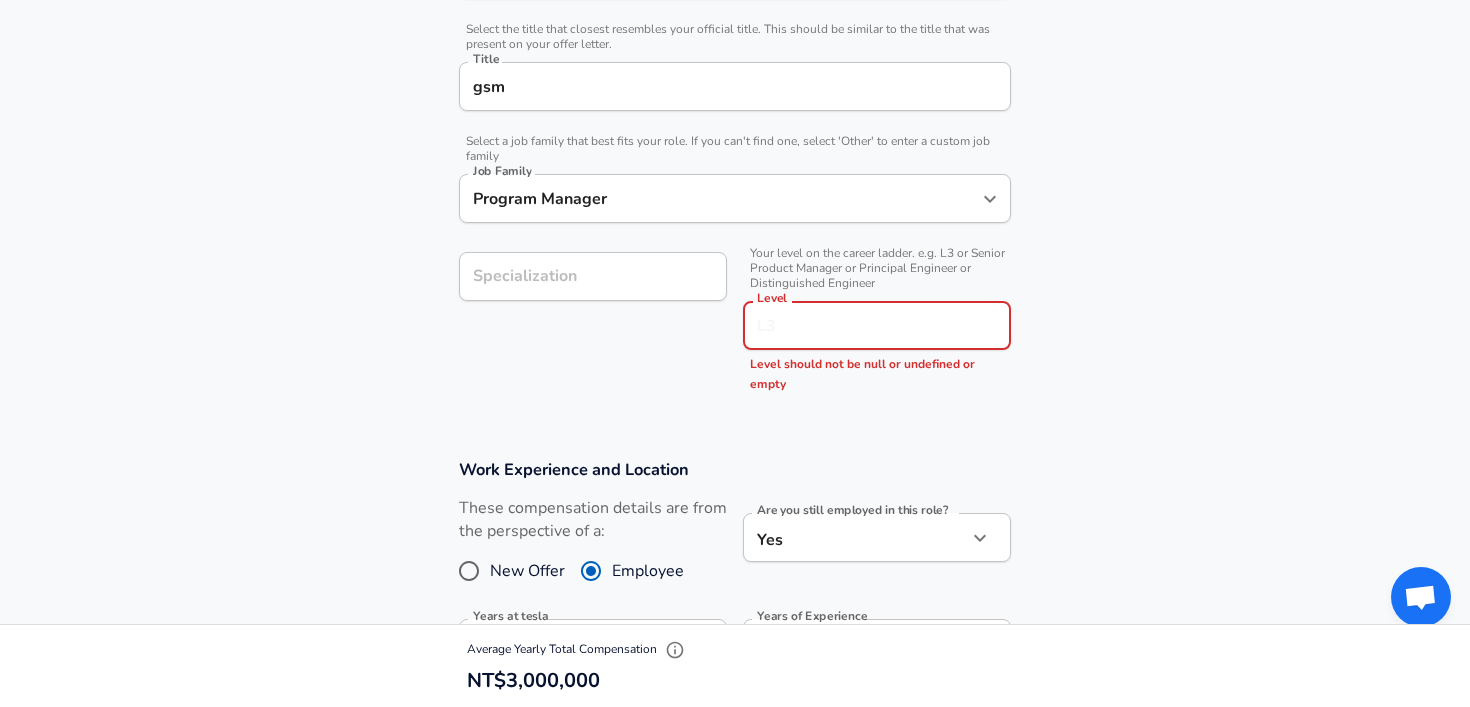 click on "Level" at bounding box center [877, 325] 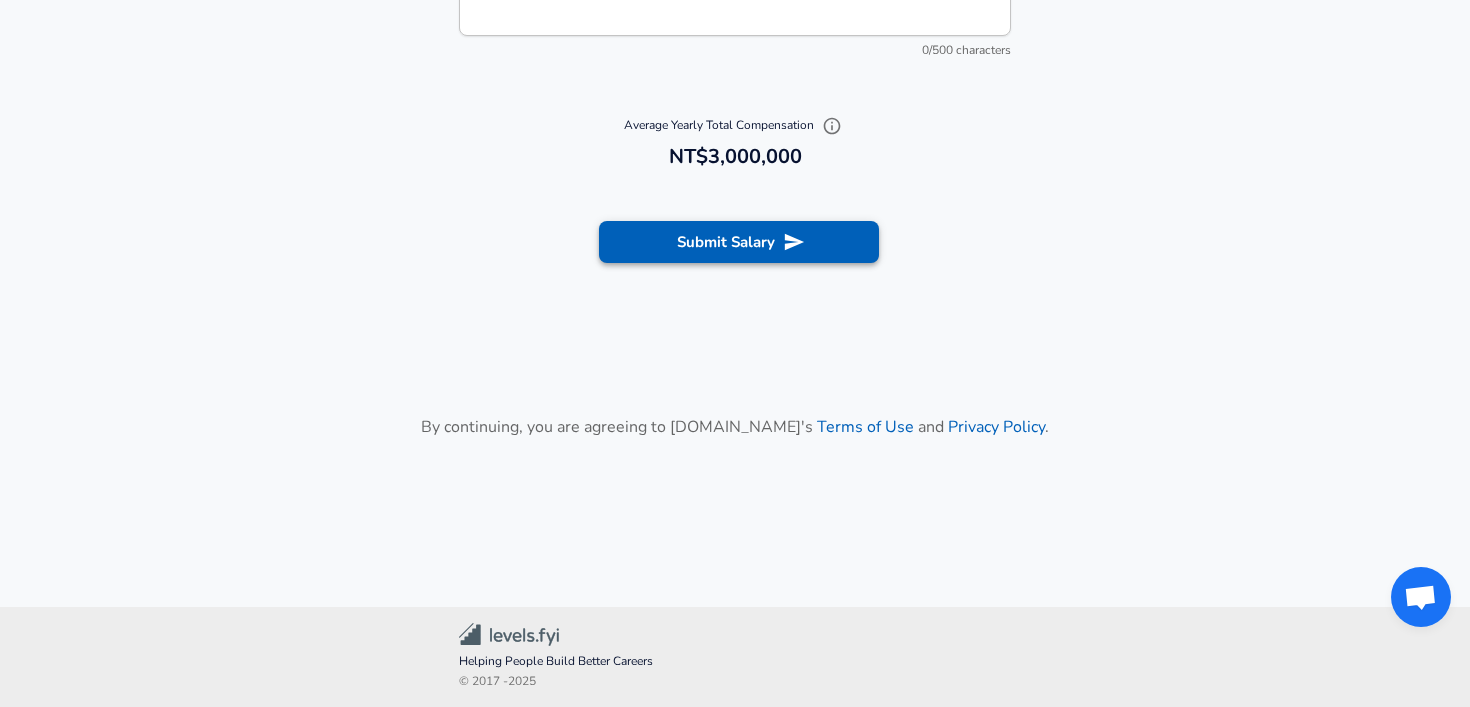 type on "P4" 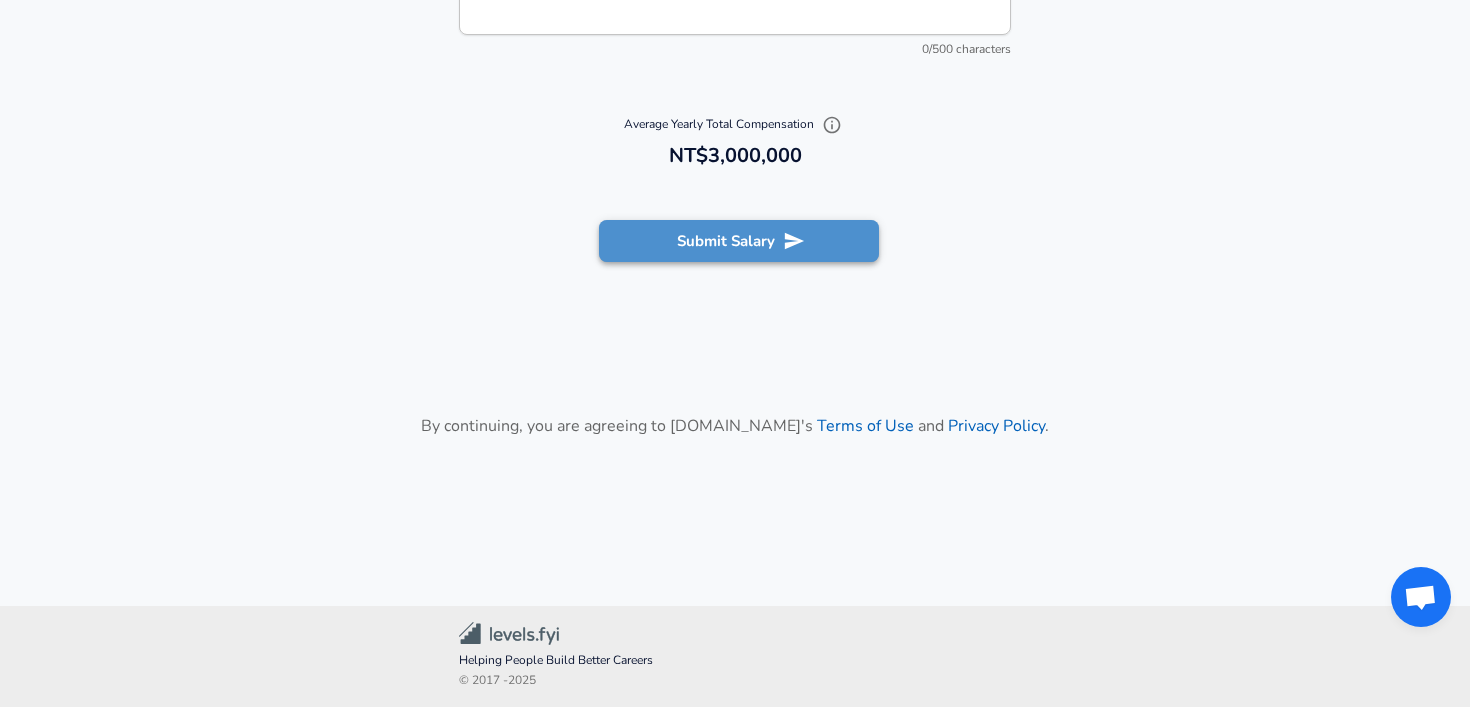 click on "Submit Salary" at bounding box center [739, 241] 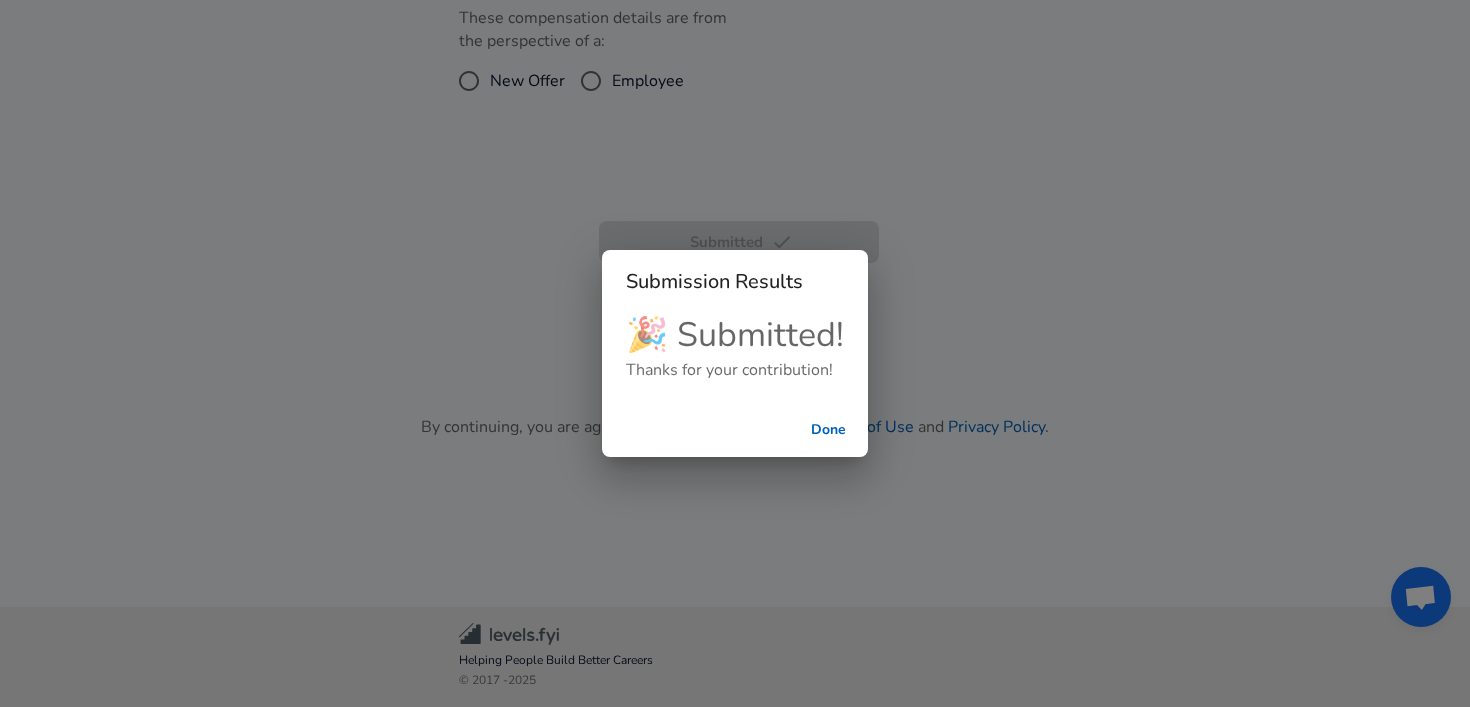 scroll, scrollTop: 817, scrollLeft: 0, axis: vertical 